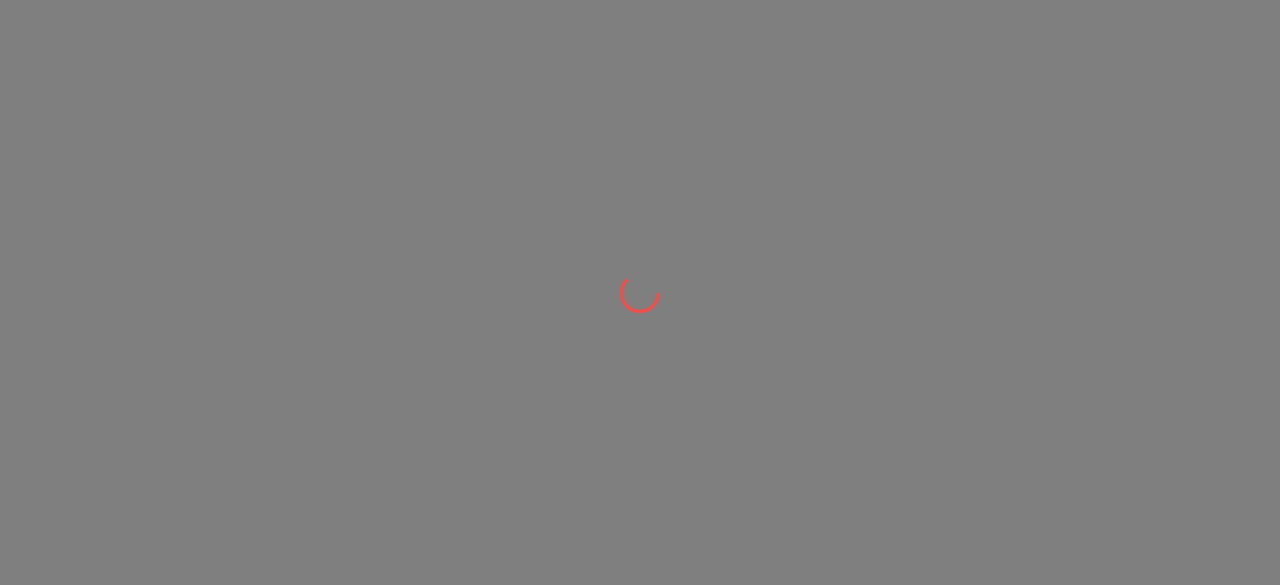 scroll, scrollTop: 0, scrollLeft: 0, axis: both 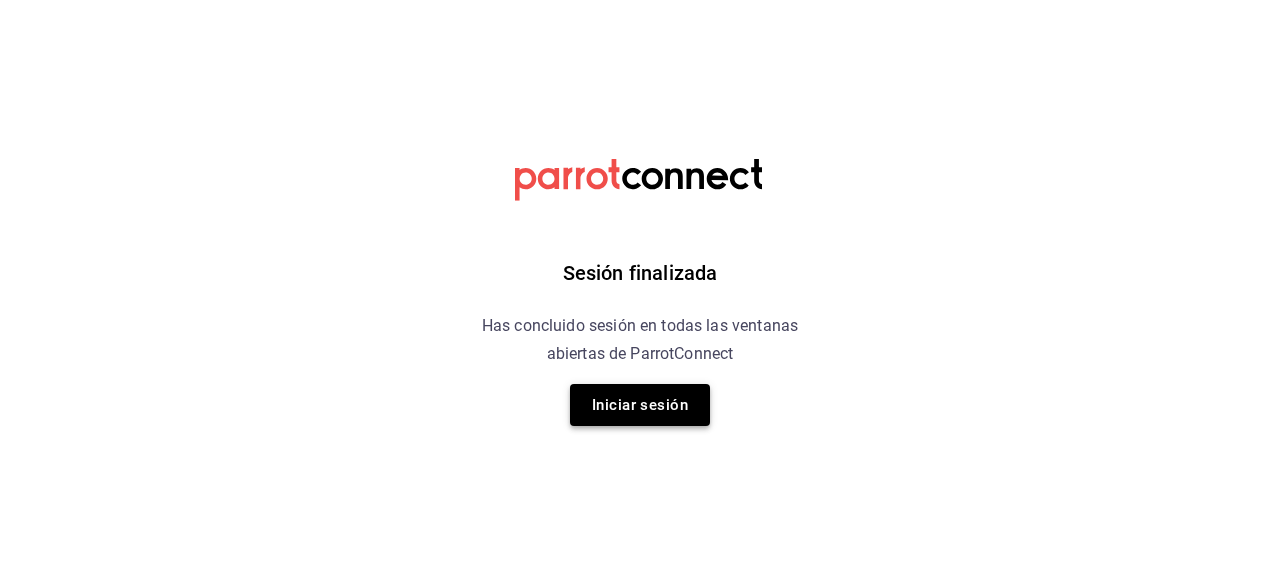 click on "Iniciar sesión" at bounding box center [640, 405] 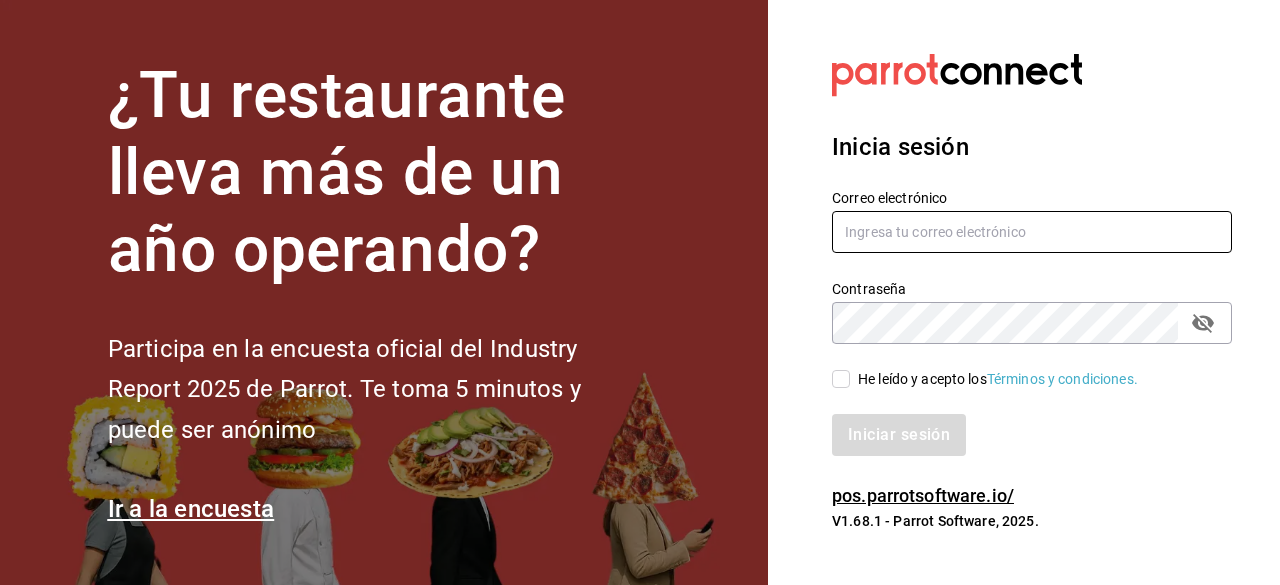 click at bounding box center (1032, 232) 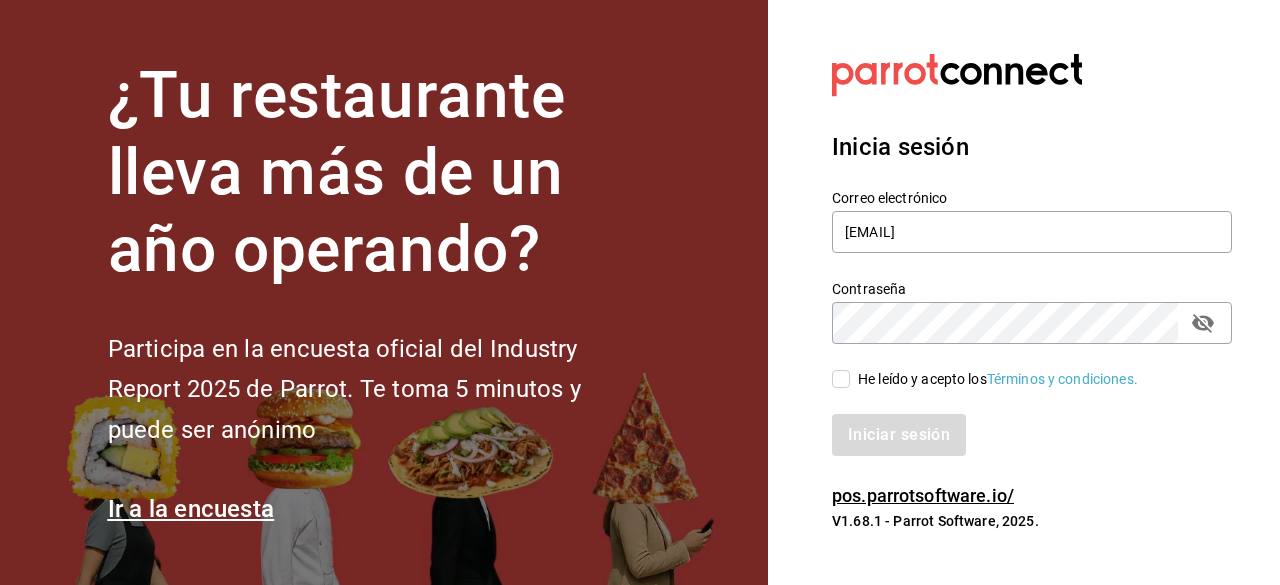 click on "He leído y acepto los  Términos y condiciones." at bounding box center [994, 379] 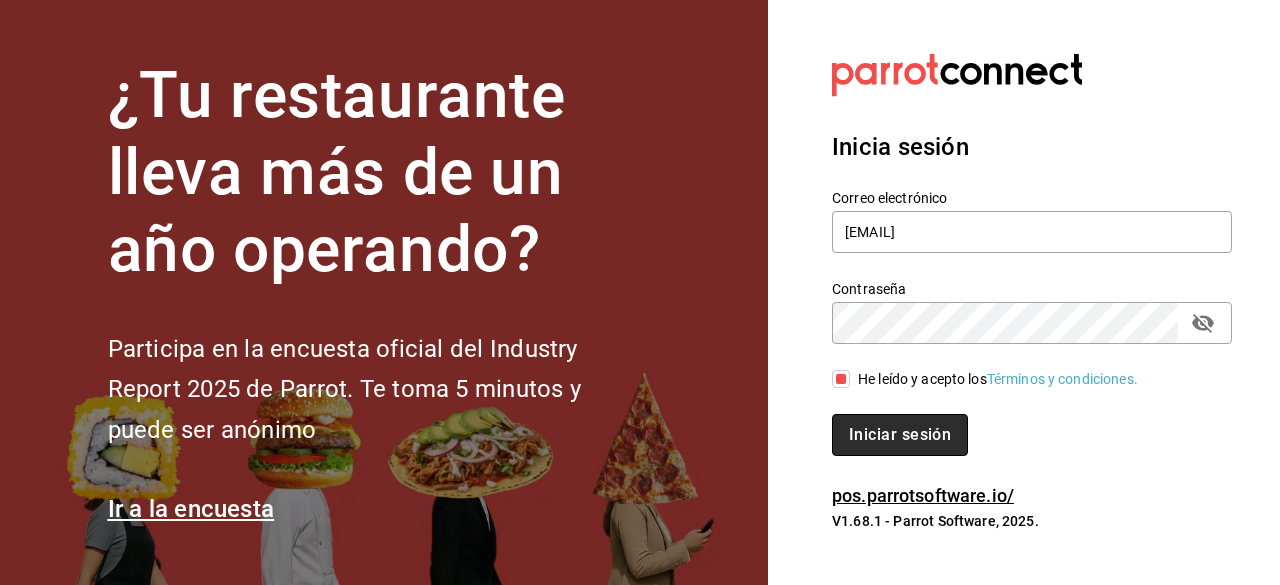 click on "Iniciar sesión" at bounding box center [900, 435] 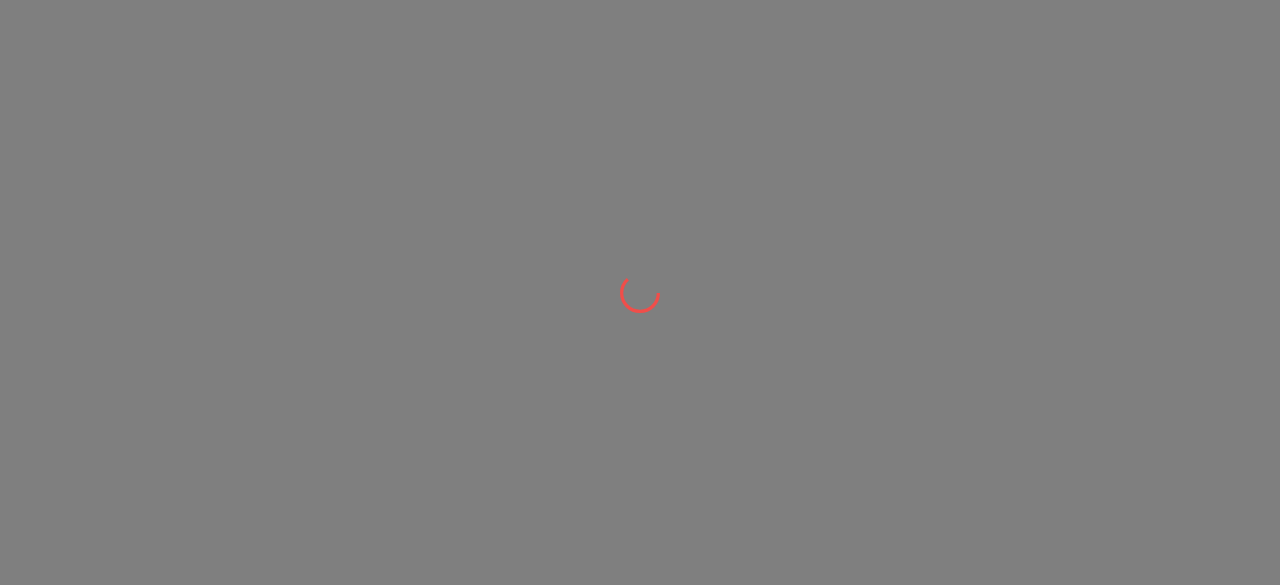 scroll, scrollTop: 0, scrollLeft: 0, axis: both 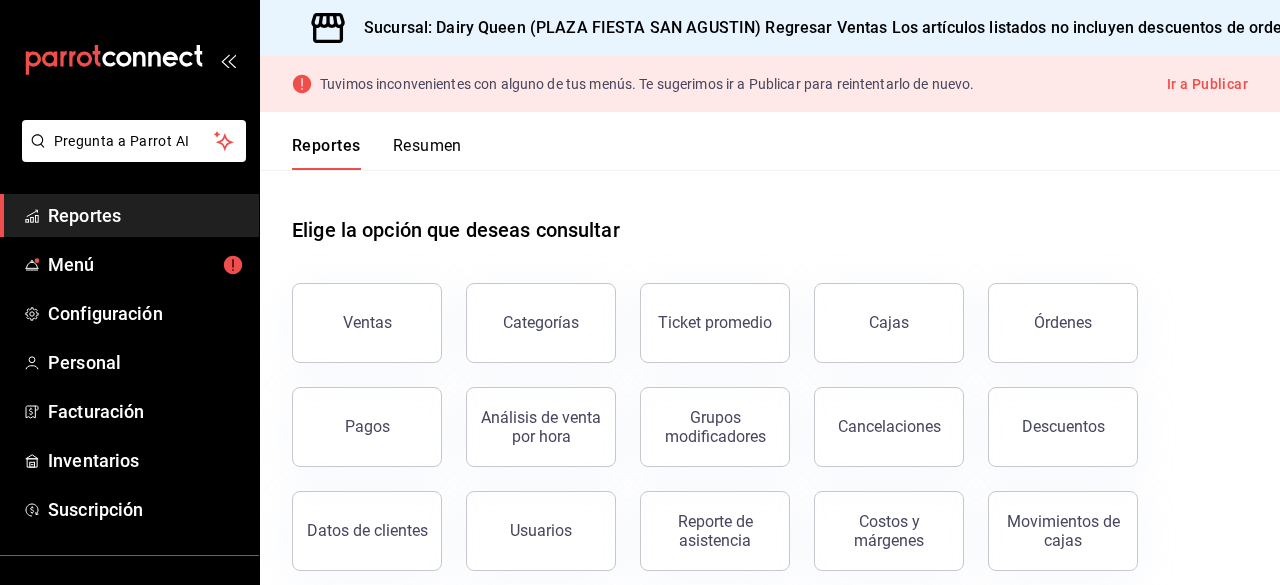 click on "Sucursal: Dairy Queen (PLAZA FIESTA SAN AGUSTIN)" at bounding box center (3421, 28) 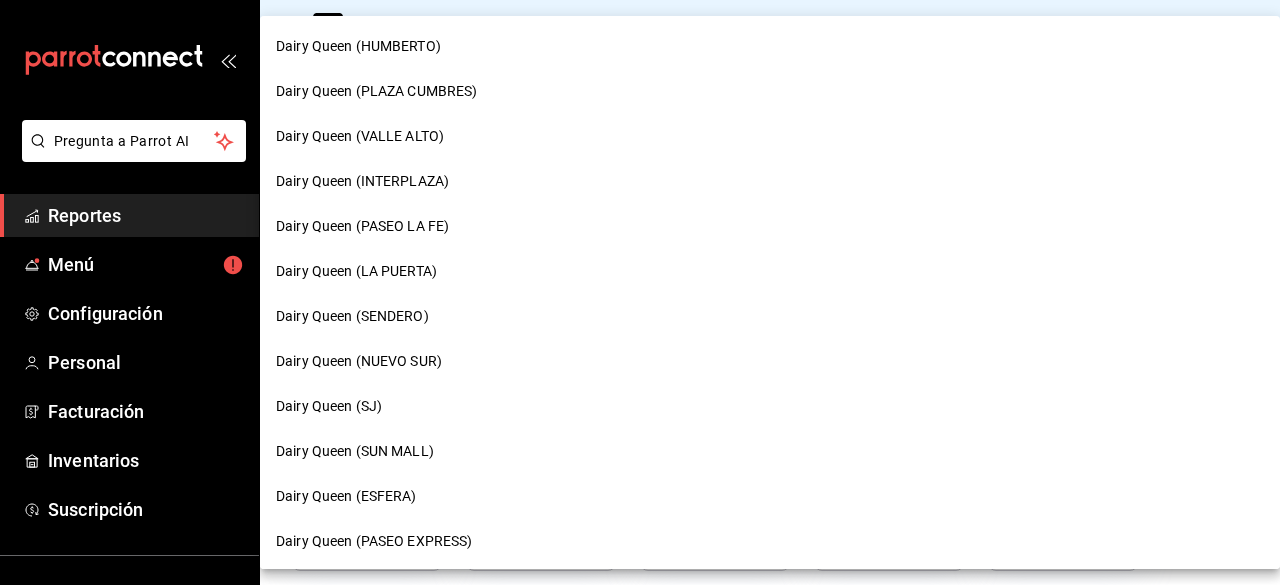scroll, scrollTop: 151, scrollLeft: 0, axis: vertical 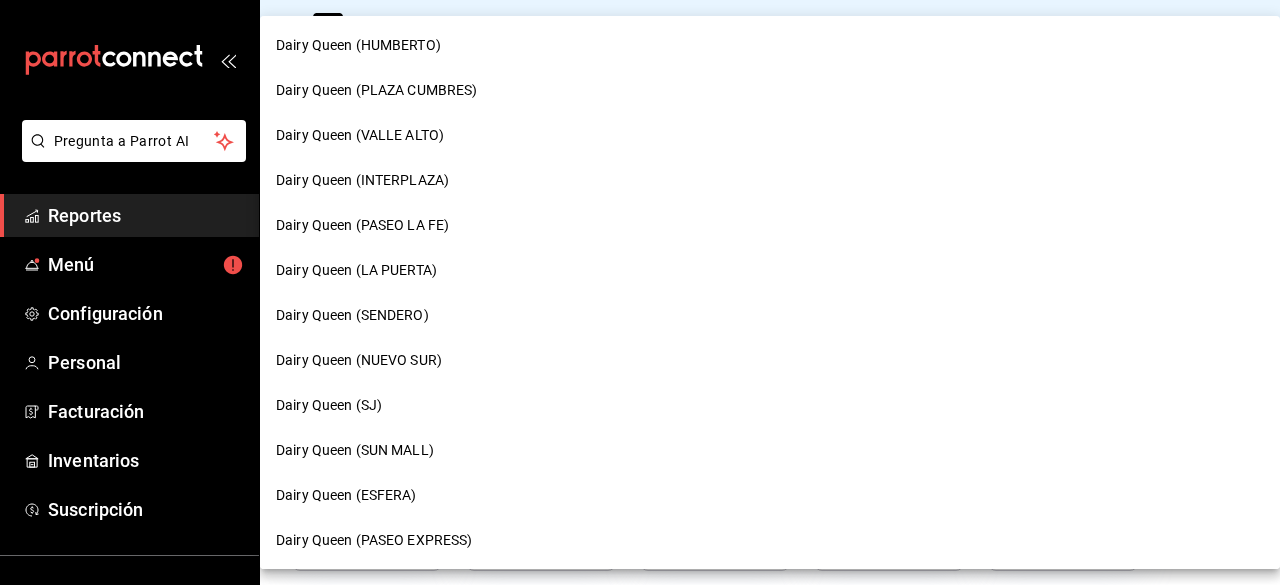 click on "Dairy Queen (SUN MALL)" at bounding box center [355, 450] 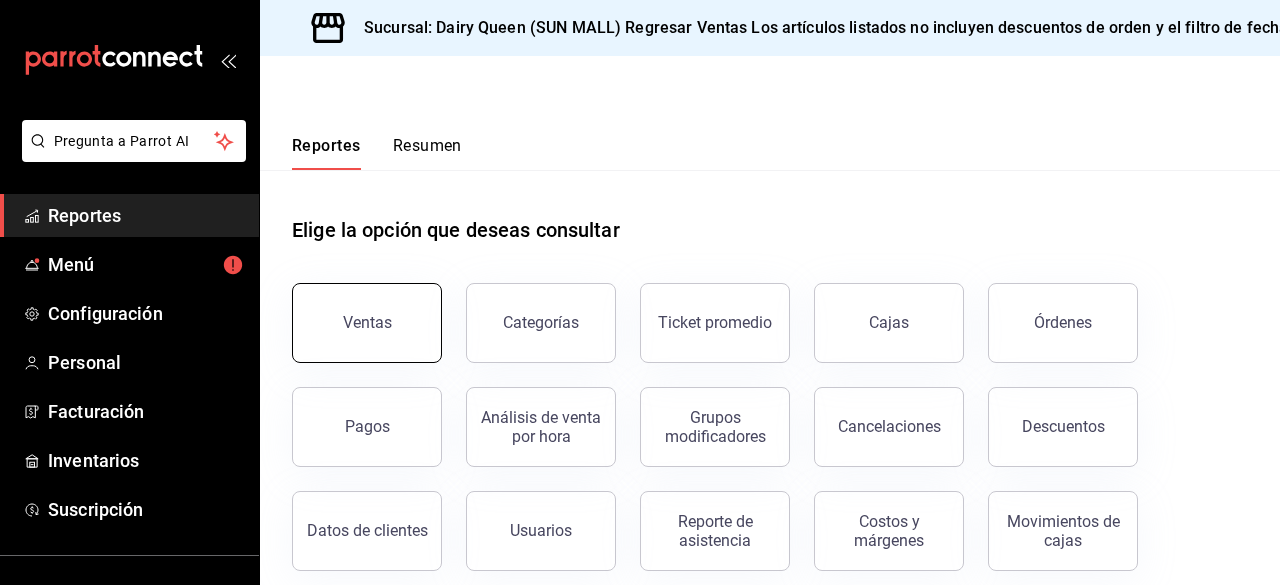 click on "Ventas" at bounding box center [367, 323] 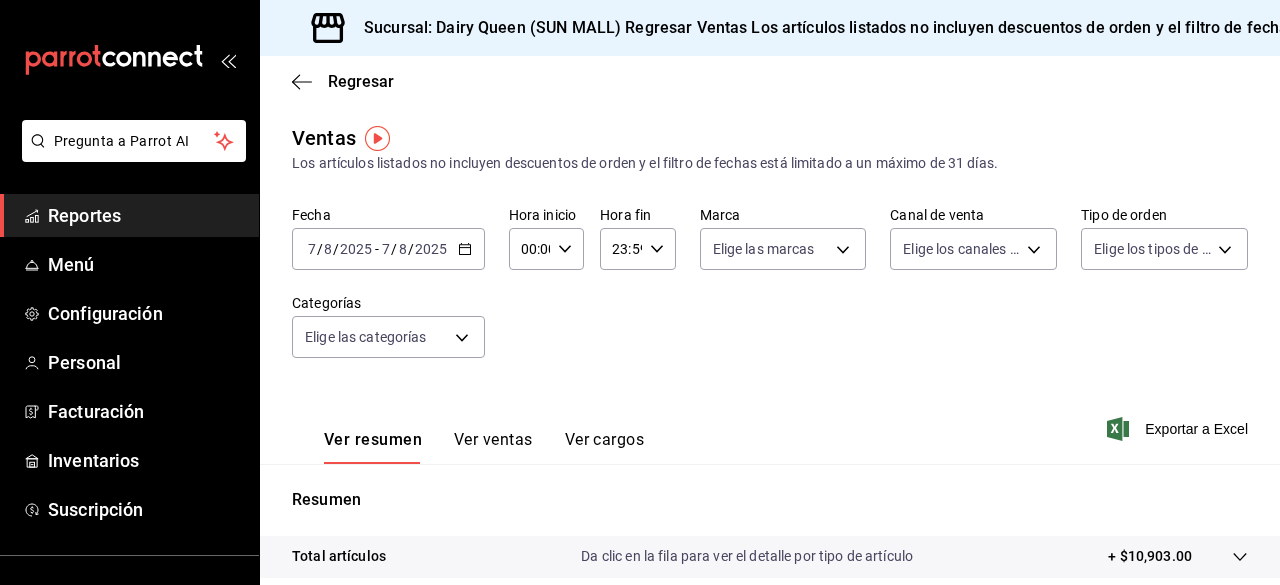 click 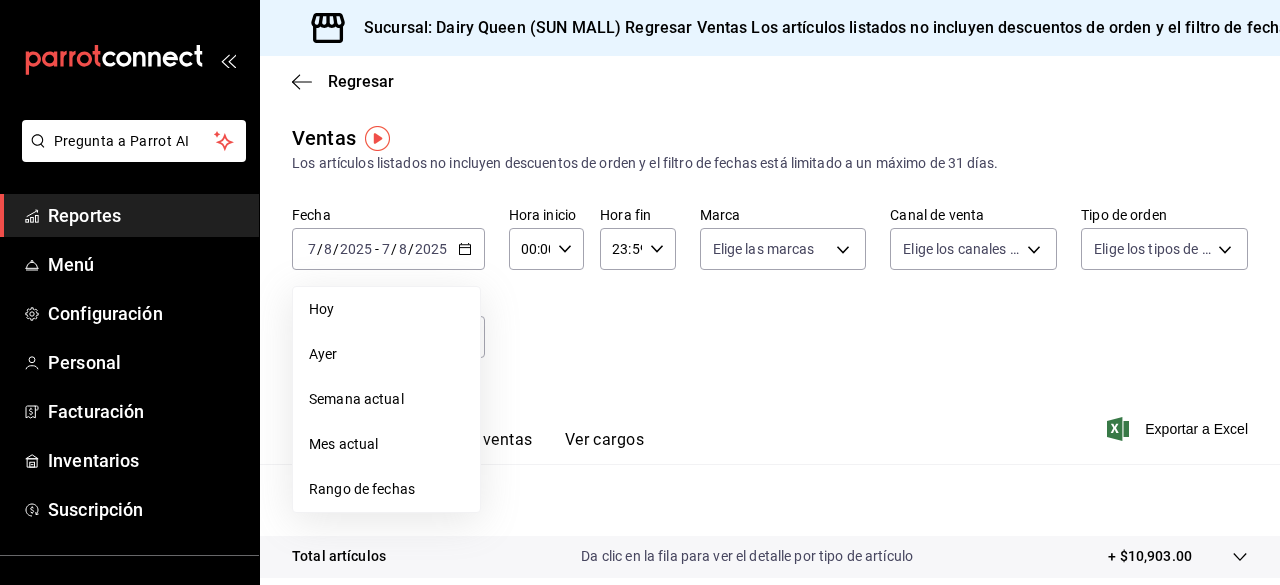 click on "Rango de fechas" at bounding box center (386, 489) 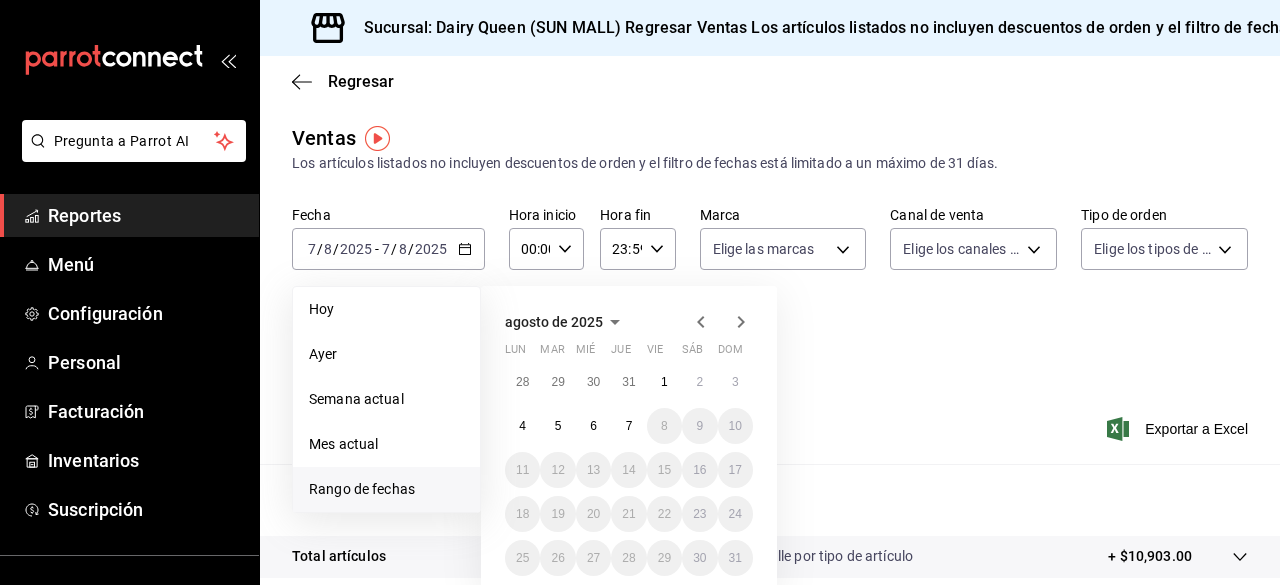 click 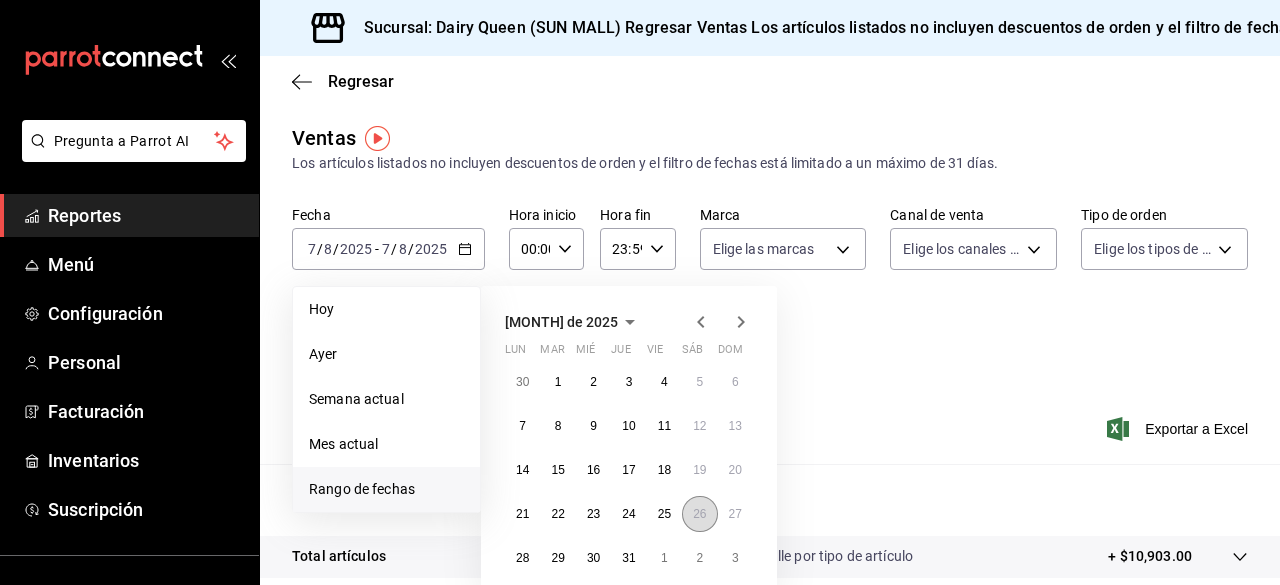 click on "26" at bounding box center [699, 514] 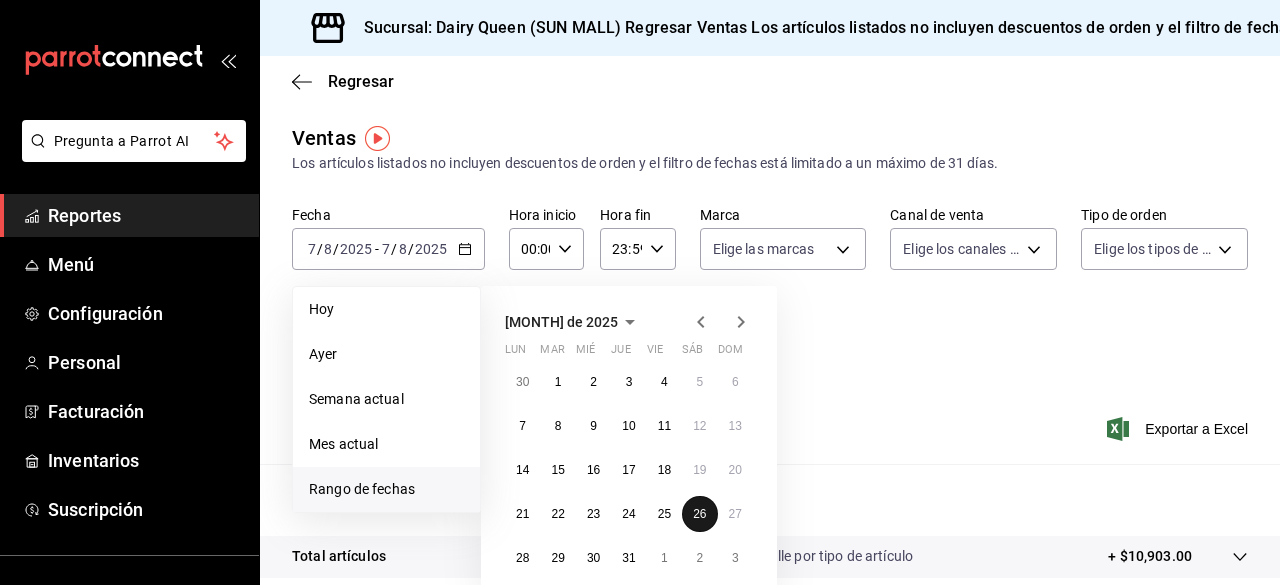 click on "26" at bounding box center (699, 514) 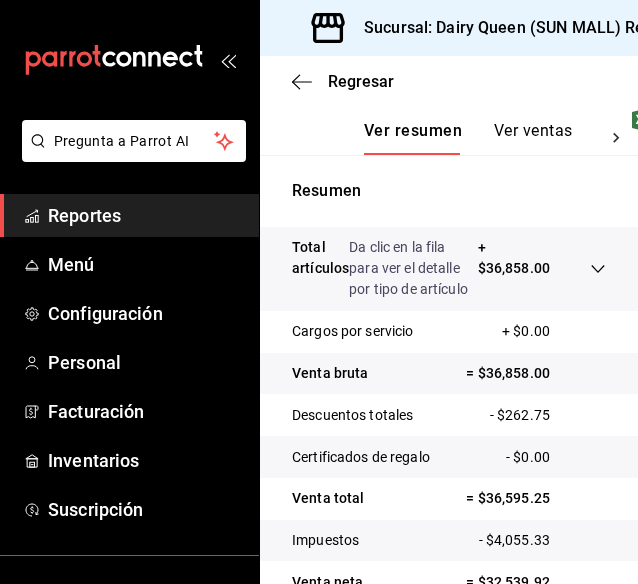 scroll, scrollTop: 397, scrollLeft: 0, axis: vertical 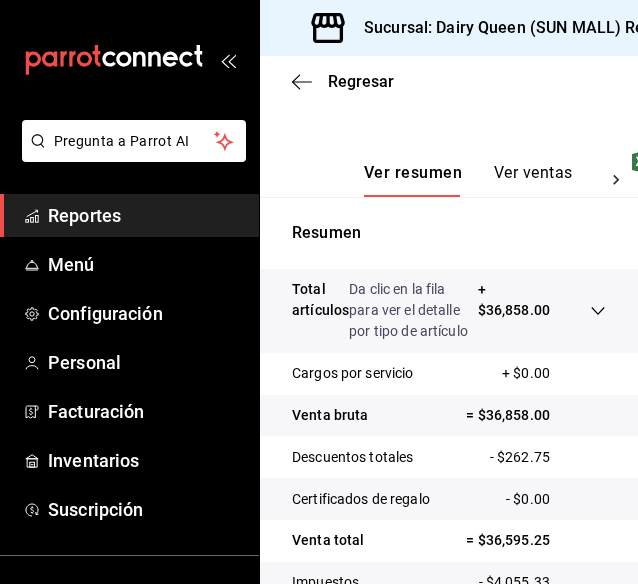 click on "Ver ventas" at bounding box center (533, 180) 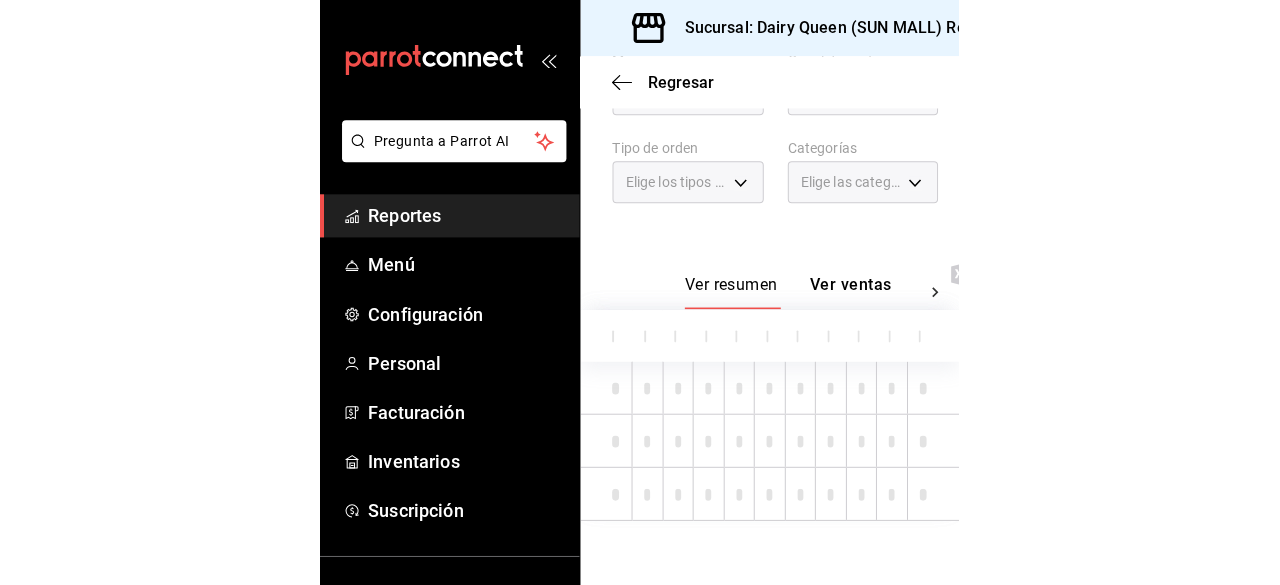 scroll, scrollTop: 300, scrollLeft: 0, axis: vertical 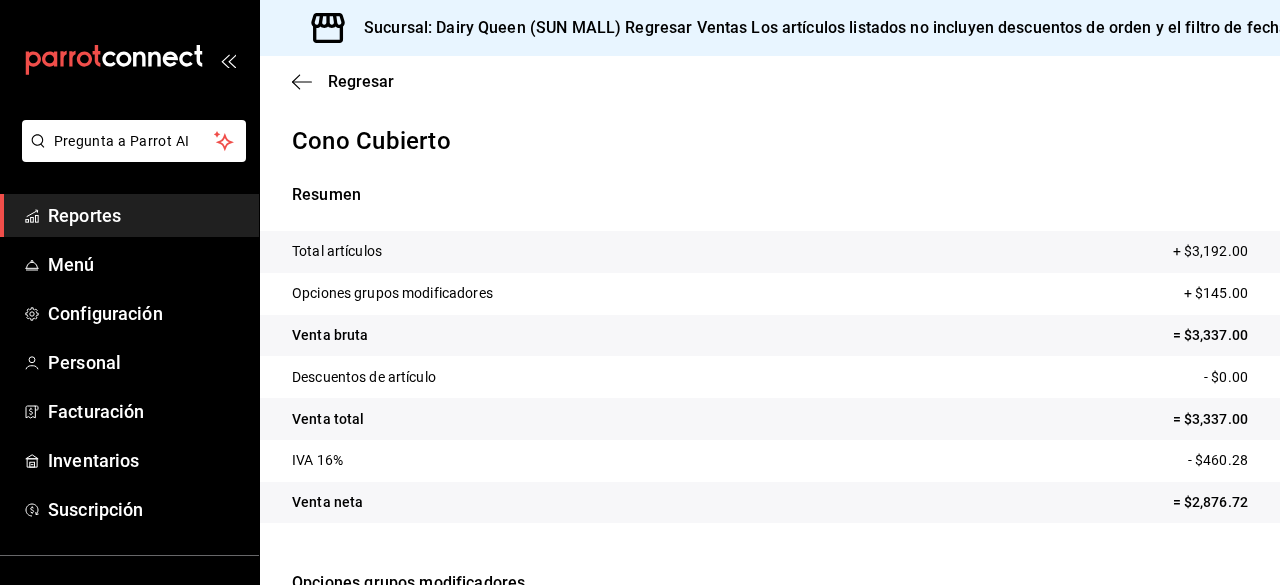 click on "Cono Cubierto" at bounding box center [770, 141] 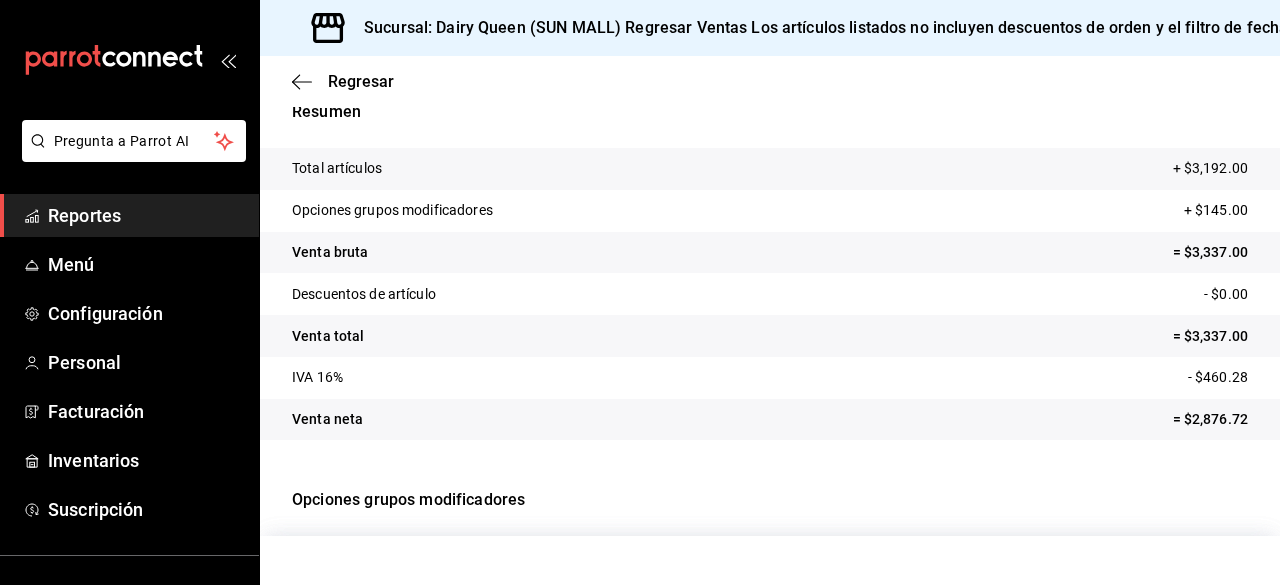 scroll, scrollTop: 0, scrollLeft: 0, axis: both 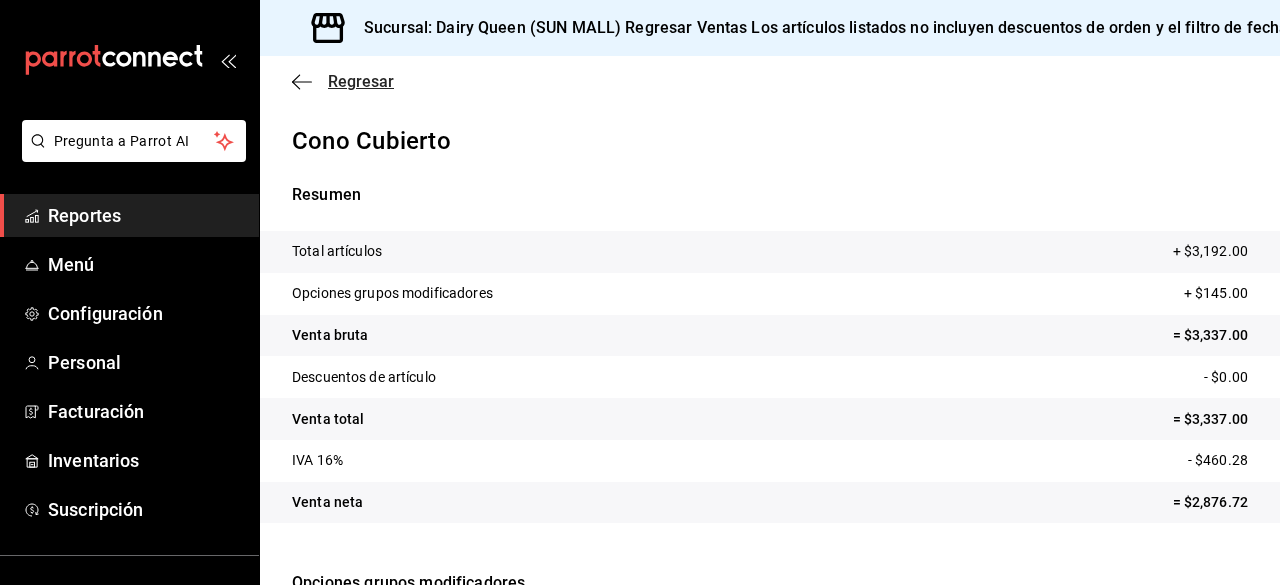 click 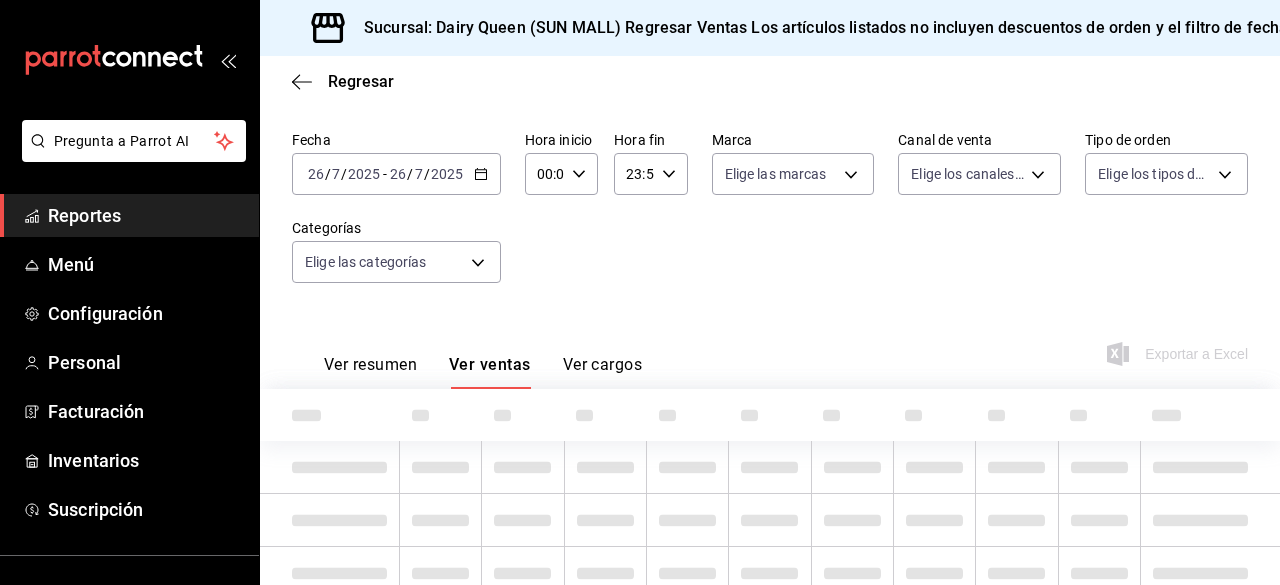 scroll, scrollTop: 103, scrollLeft: 0, axis: vertical 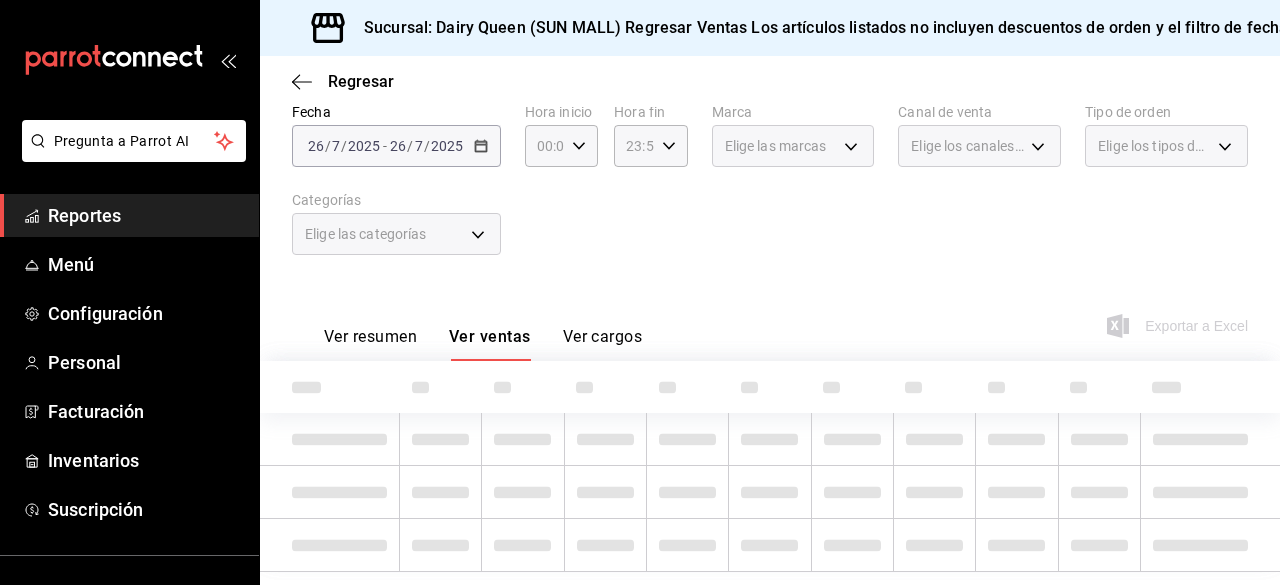 click on "2025-07-26 26 / 7 / 2025 - 2025-07-26 26 / 7 / 2025" at bounding box center [396, 146] 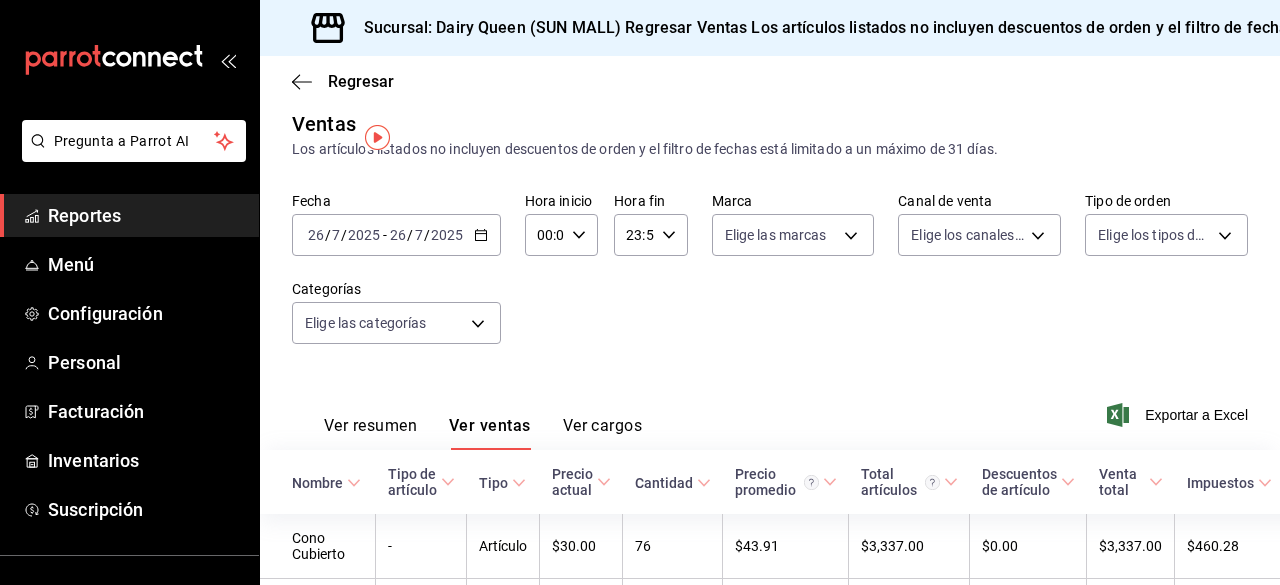 scroll, scrollTop: 0, scrollLeft: 0, axis: both 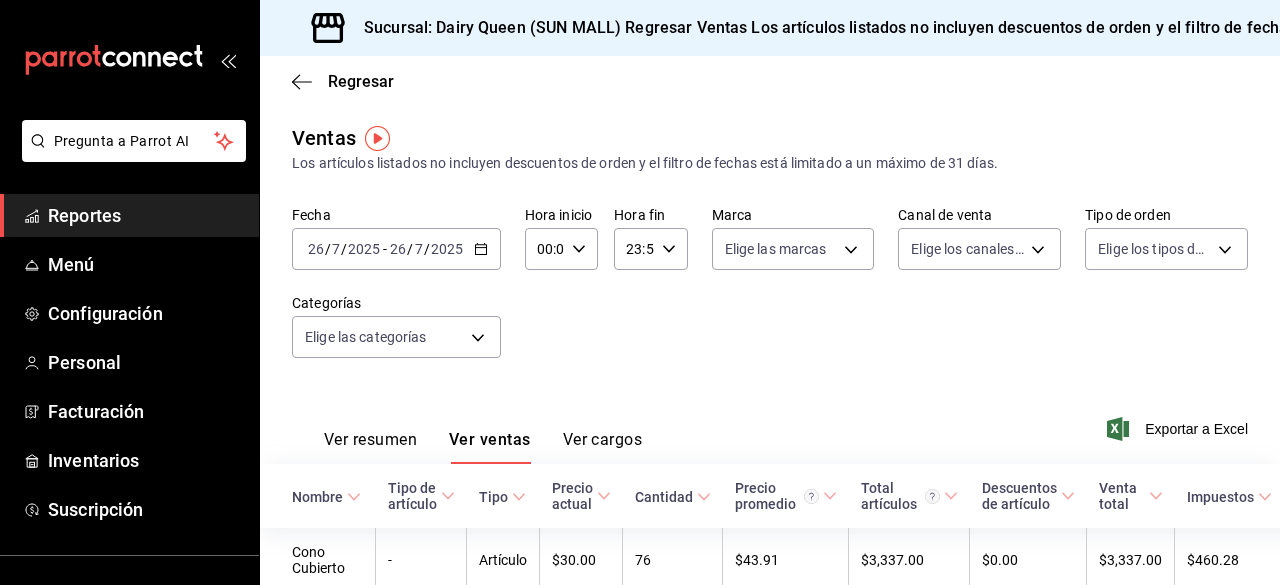 click on "Ver cargos" at bounding box center [603, 447] 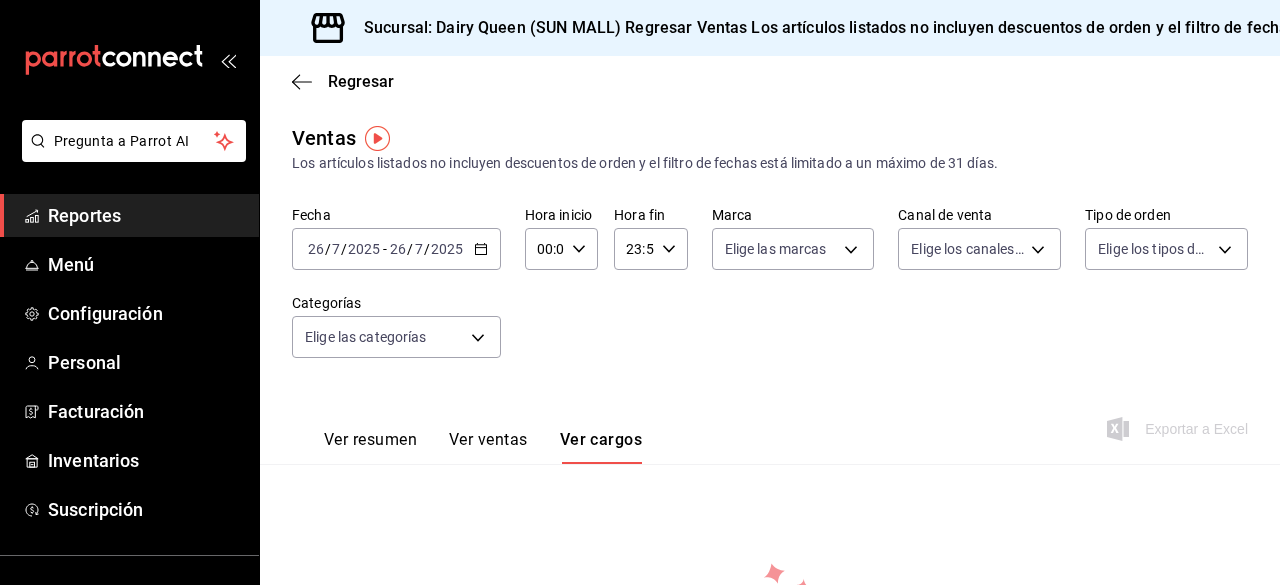 scroll, scrollTop: 229, scrollLeft: 0, axis: vertical 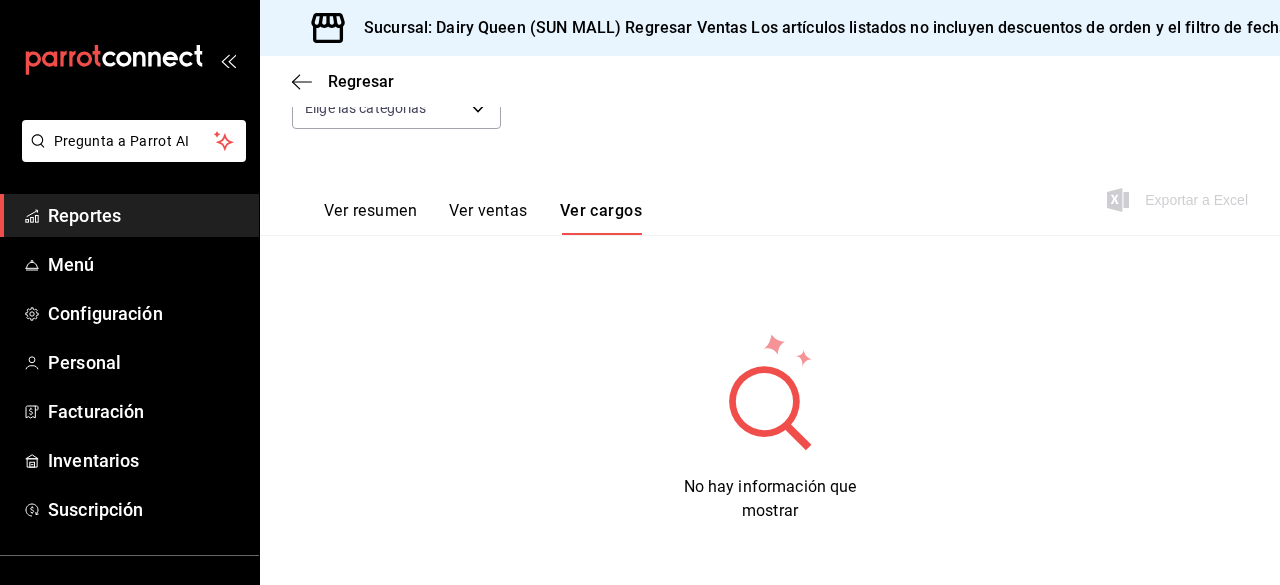 click on "Ver resumen" at bounding box center [370, 218] 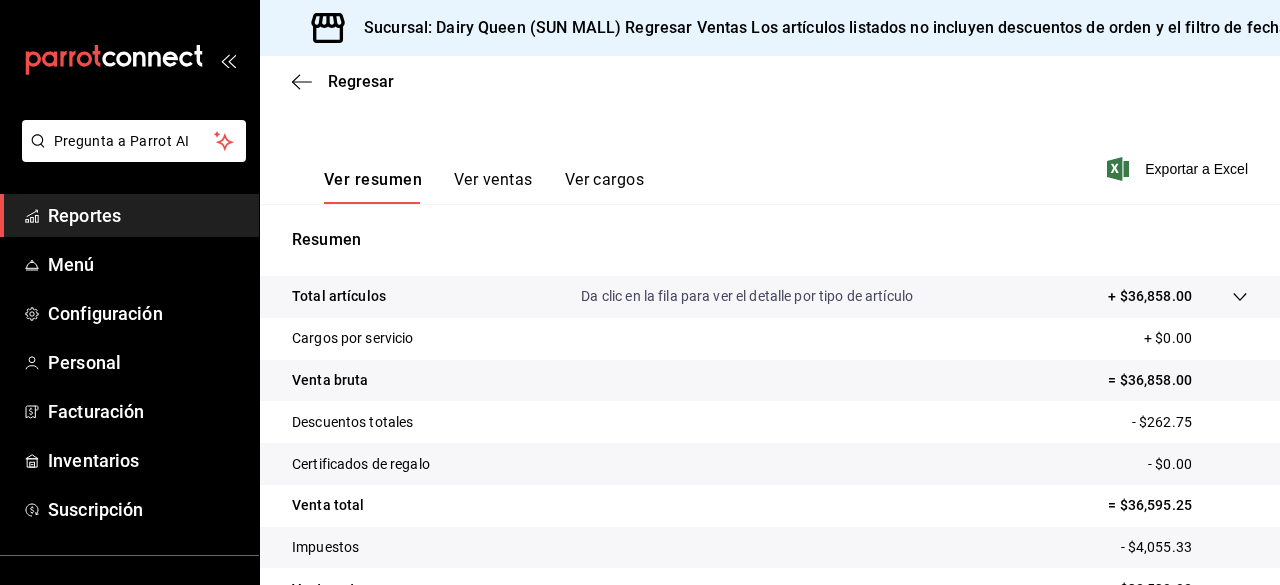 scroll, scrollTop: 278, scrollLeft: 0, axis: vertical 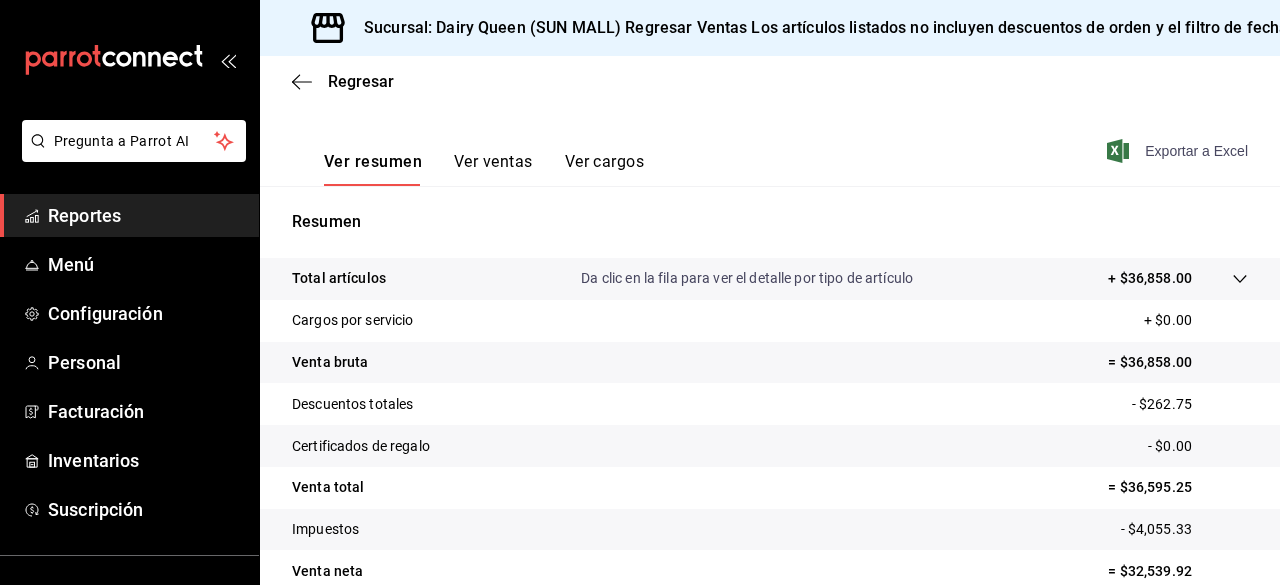 click on "Exportar a Excel" at bounding box center (1179, 151) 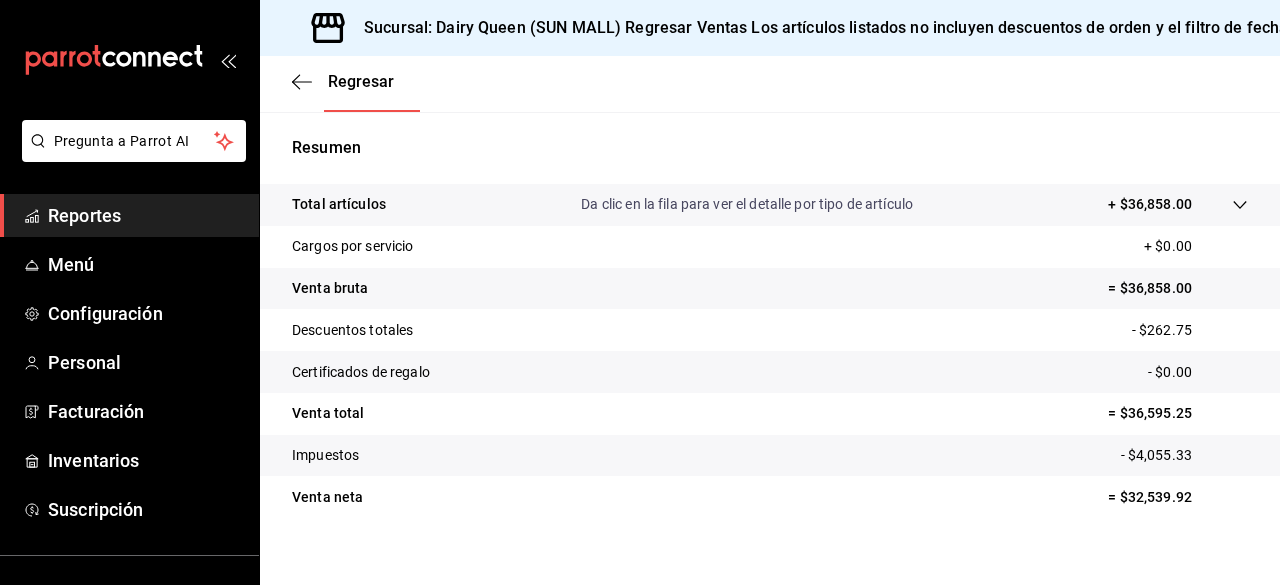scroll, scrollTop: 373, scrollLeft: 0, axis: vertical 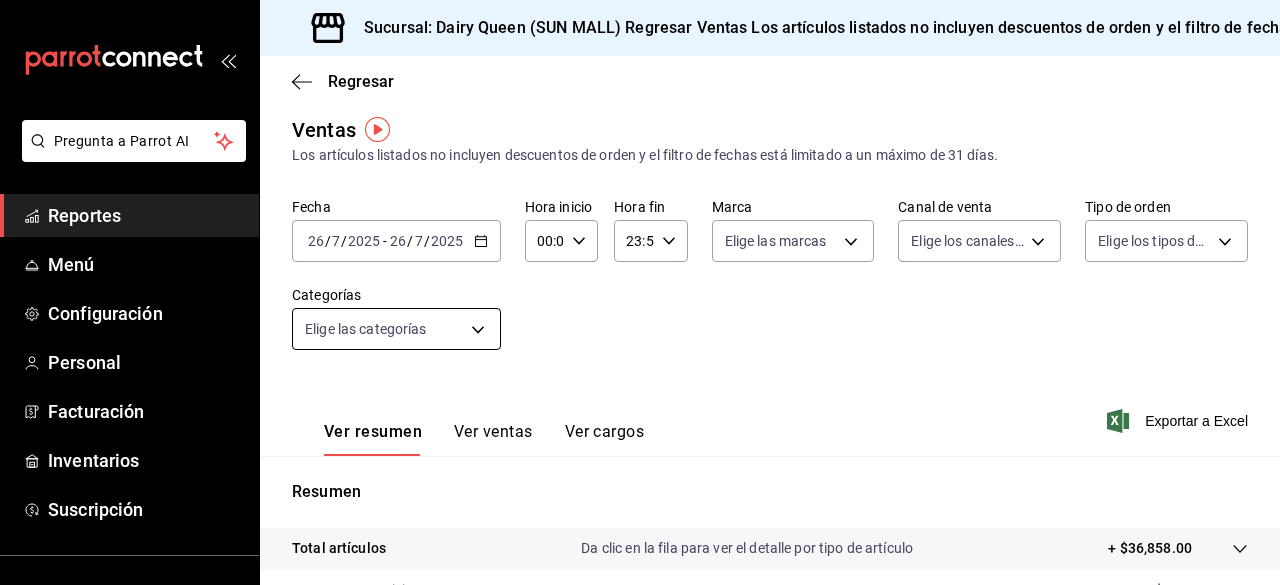 click on "Pregunta a Parrot AI Reportes   Menú   Configuración   Personal   Facturación   Inventarios   Suscripción   Ayuda Recomienda Parrot   Mauricio M   Sugerir nueva función   Sucursal: Dairy Queen (SUN MALL) Regresar Ventas Los artículos listados no incluyen descuentos de orden y el filtro de fechas está limitado a un máximo de 31 días. Fecha 2025-07-26 26 / 7 / 2025 - 2025-07-26 26 / 7 / 2025 Hora inicio 00:00 Hora inicio Hora fin 23:59 Hora fin Marca Elige las marcas Canal de venta Elige los canales de venta Tipo de orden Elige los tipos de orden Categorías Elige las categorías Ver resumen Ver ventas Ver cargos Exportar a Excel Resumen Total artículos Da clic en la fila para ver el detalle por tipo de artículo + $36,858.00 Cargos por servicio + $0.00 Venta bruta = $36,858.00 Descuentos totales - $262.75 Certificados de regalo - $0.00 Venta total = $36,595.25 Impuestos - $4,055.33 Venta neta = $32,539.92 GANA 1 MES GRATIS EN TU SUSCRIPCIÓN AQUÍ Ver video tutorial Ir a video Pregunta a Parrot AI" at bounding box center (640, 292) 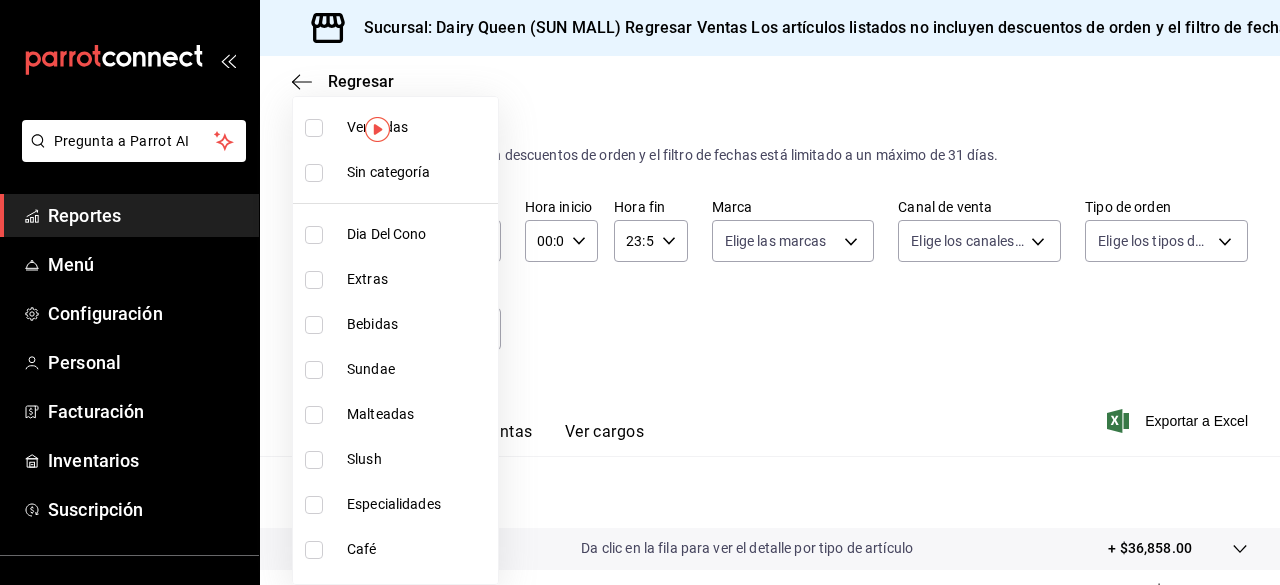 click at bounding box center (640, 292) 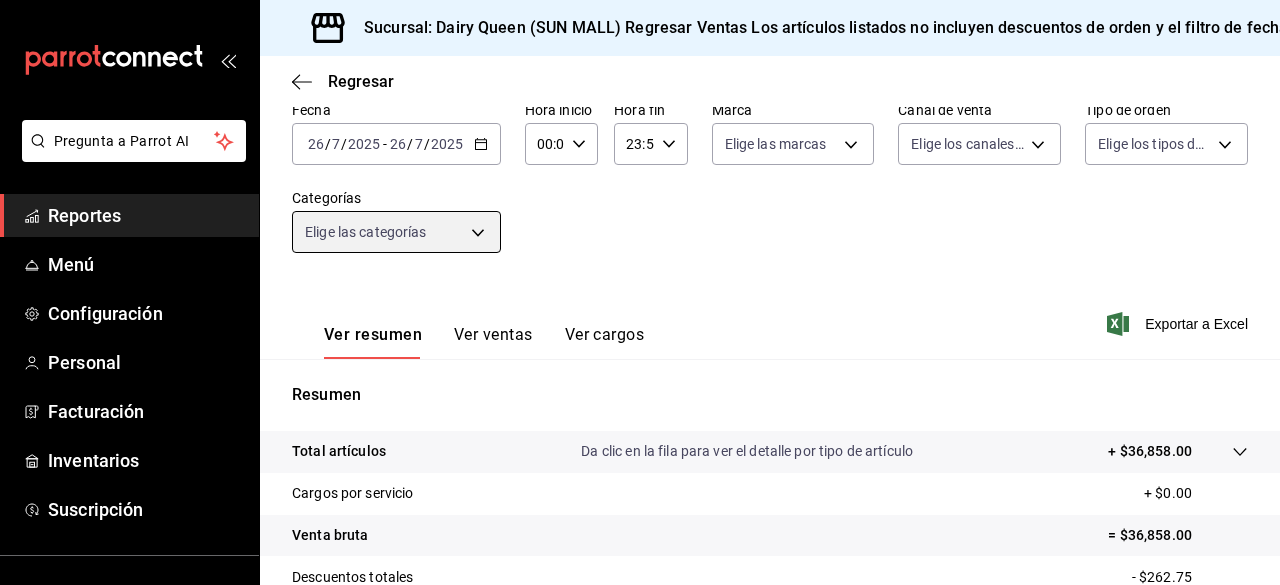scroll, scrollTop: 95, scrollLeft: 0, axis: vertical 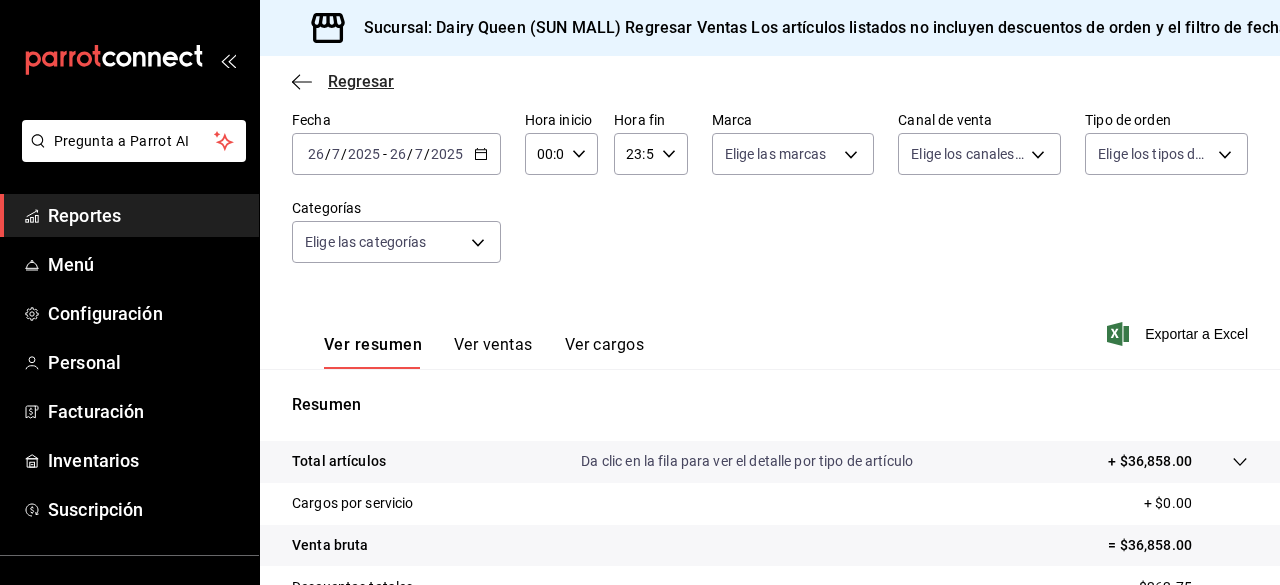click 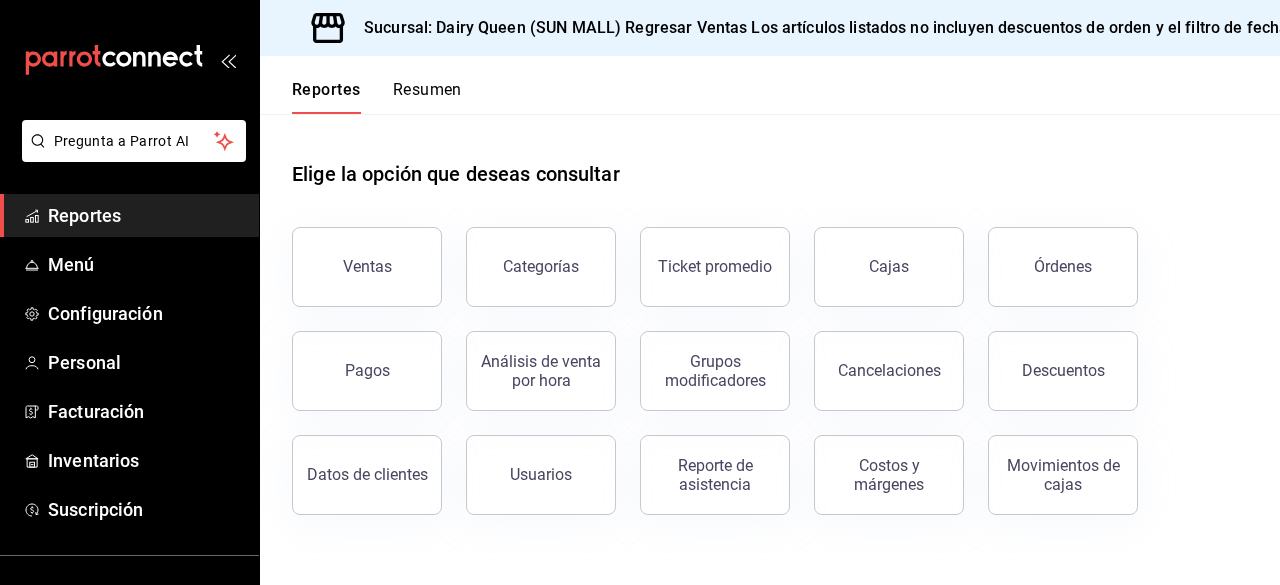 click on "Resumen" at bounding box center (427, 97) 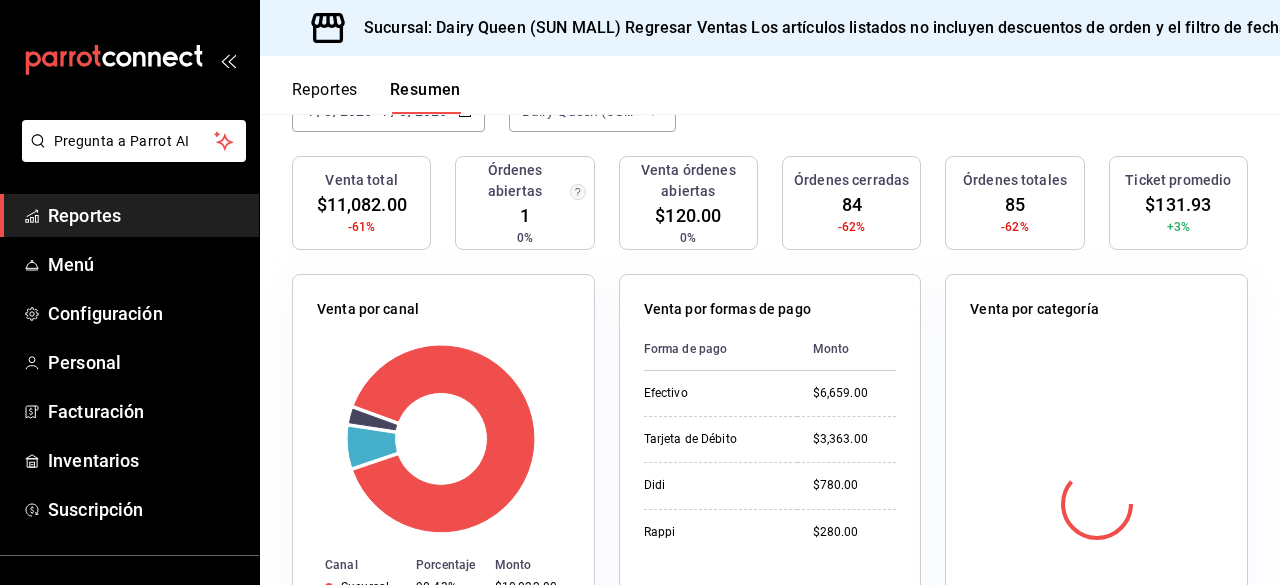 scroll, scrollTop: 0, scrollLeft: 0, axis: both 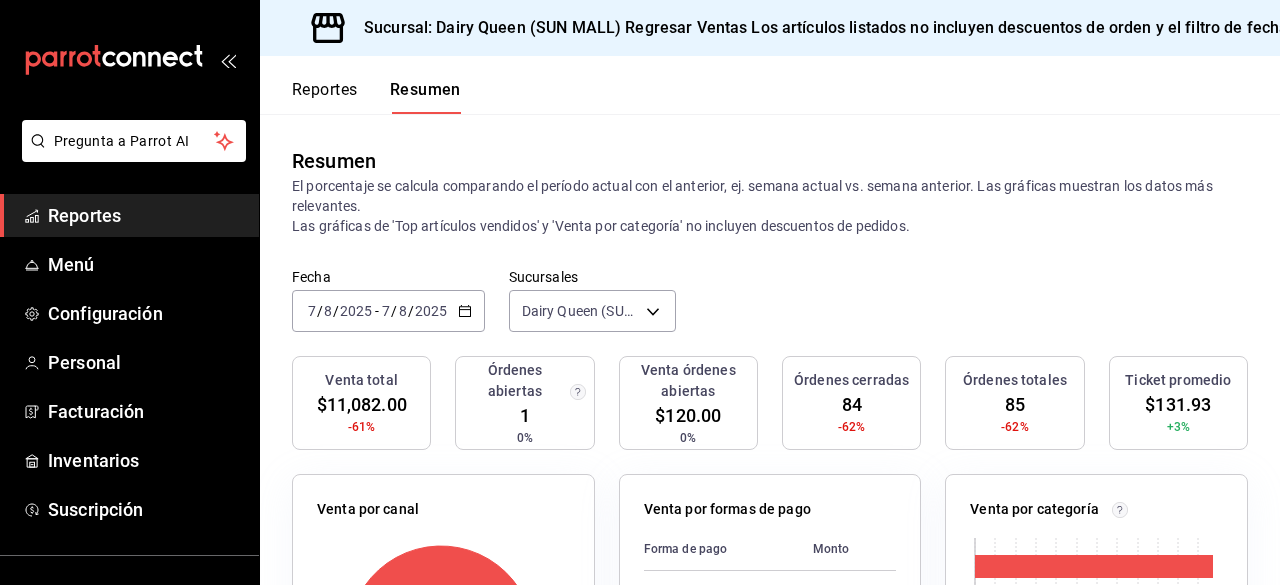 click 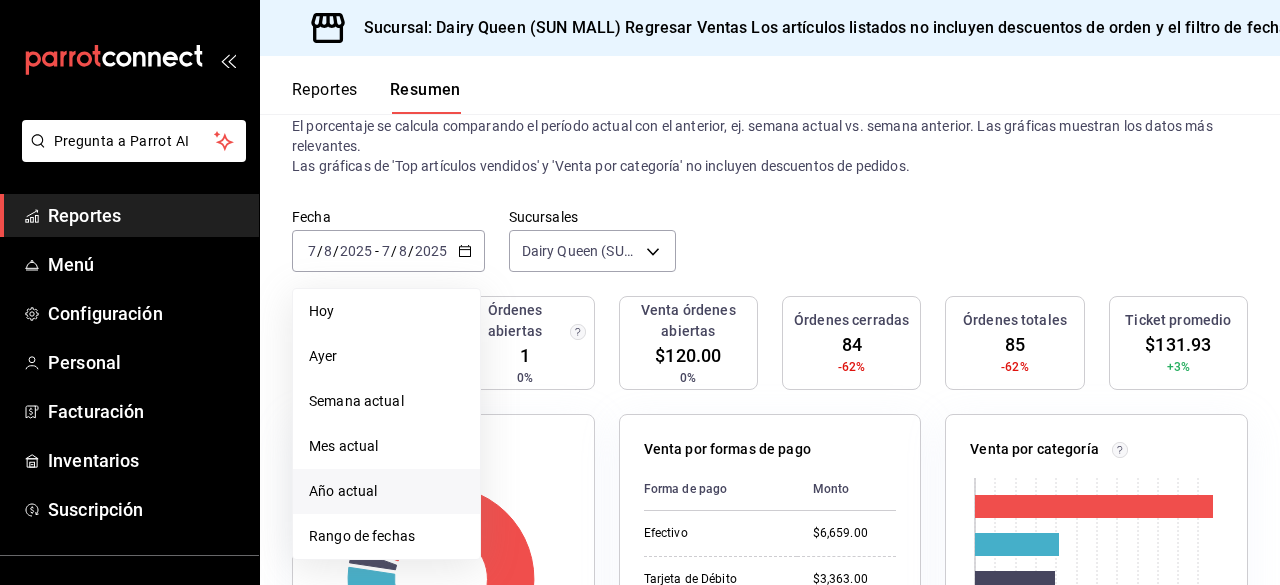 scroll, scrollTop: 63, scrollLeft: 0, axis: vertical 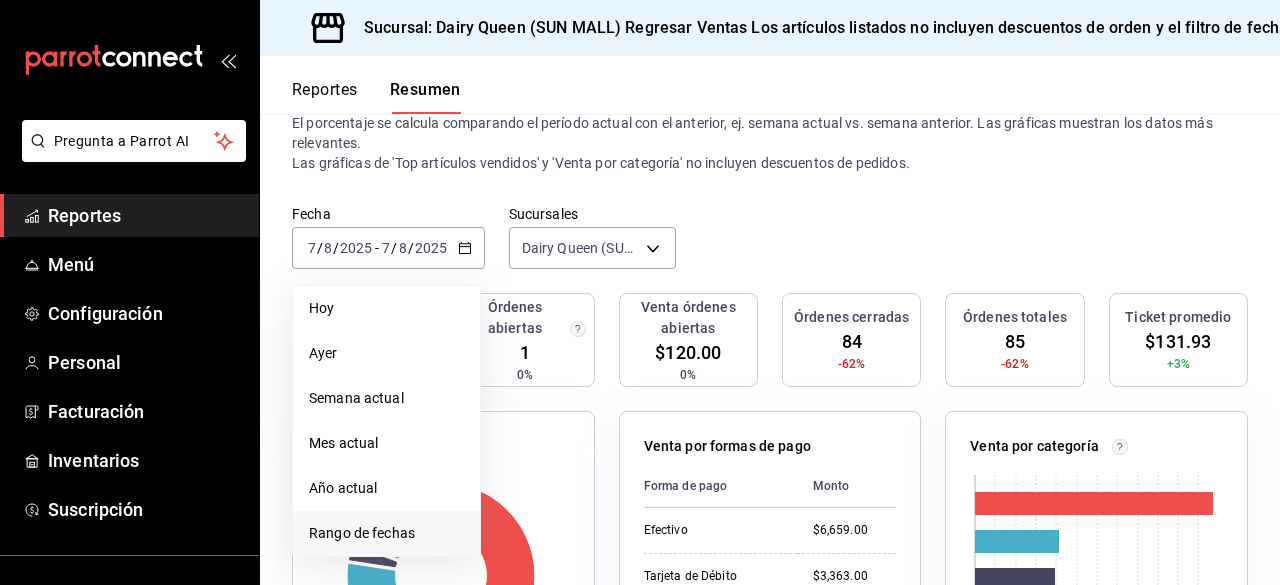 click on "Rango de fechas" at bounding box center [386, 533] 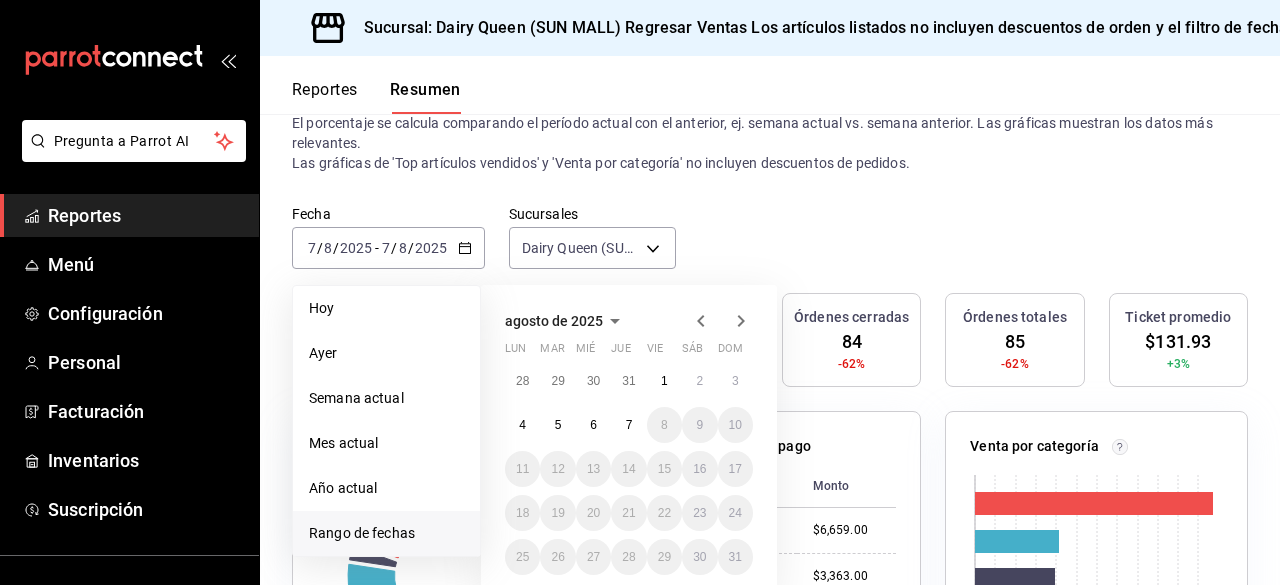 click 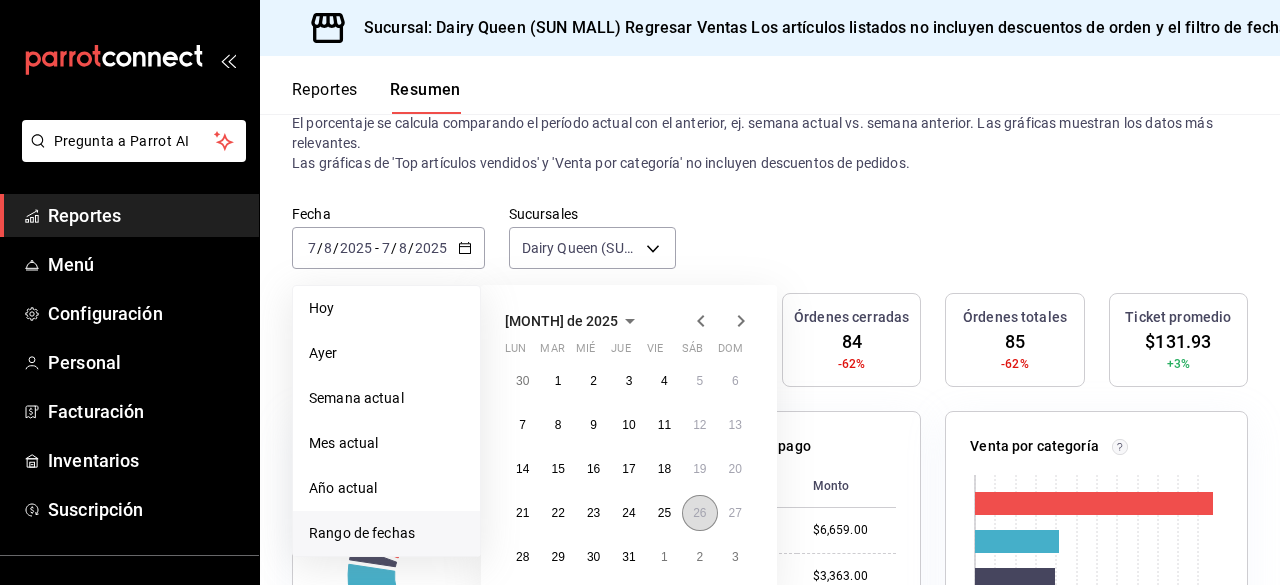 click on "26" at bounding box center (699, 513) 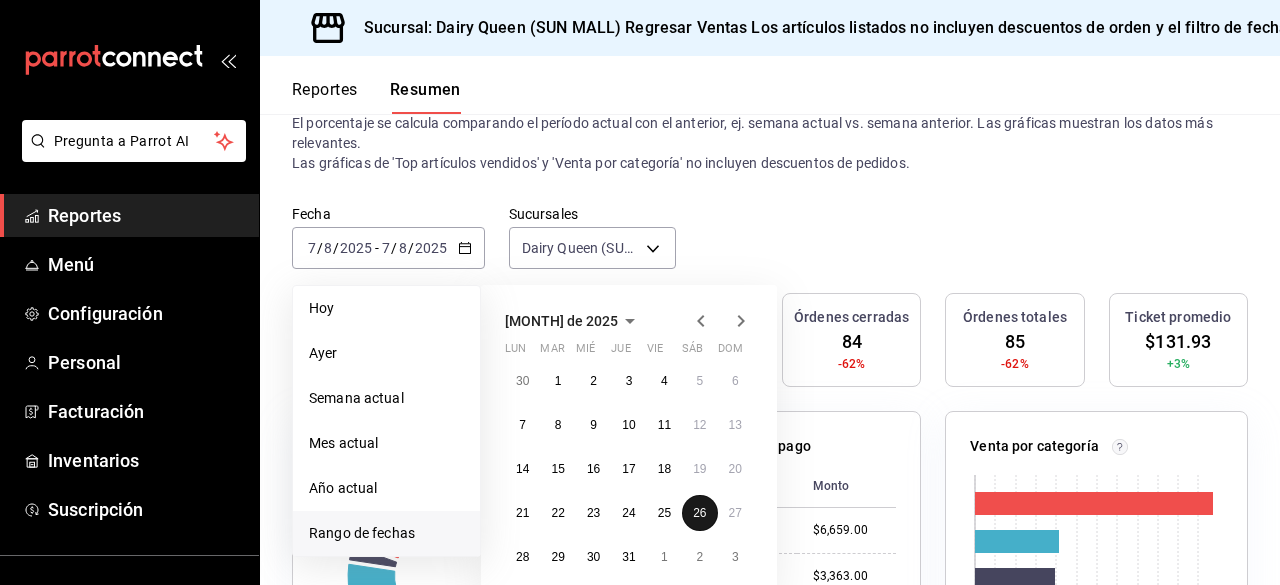 click on "26" at bounding box center [699, 513] 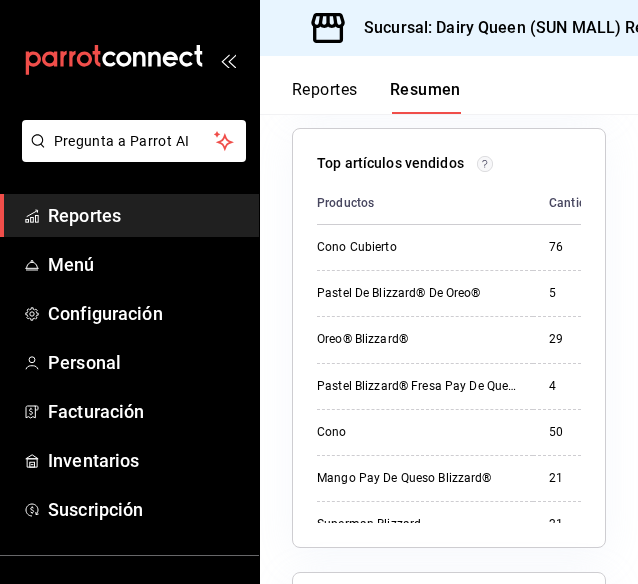 scroll, scrollTop: 2011, scrollLeft: 0, axis: vertical 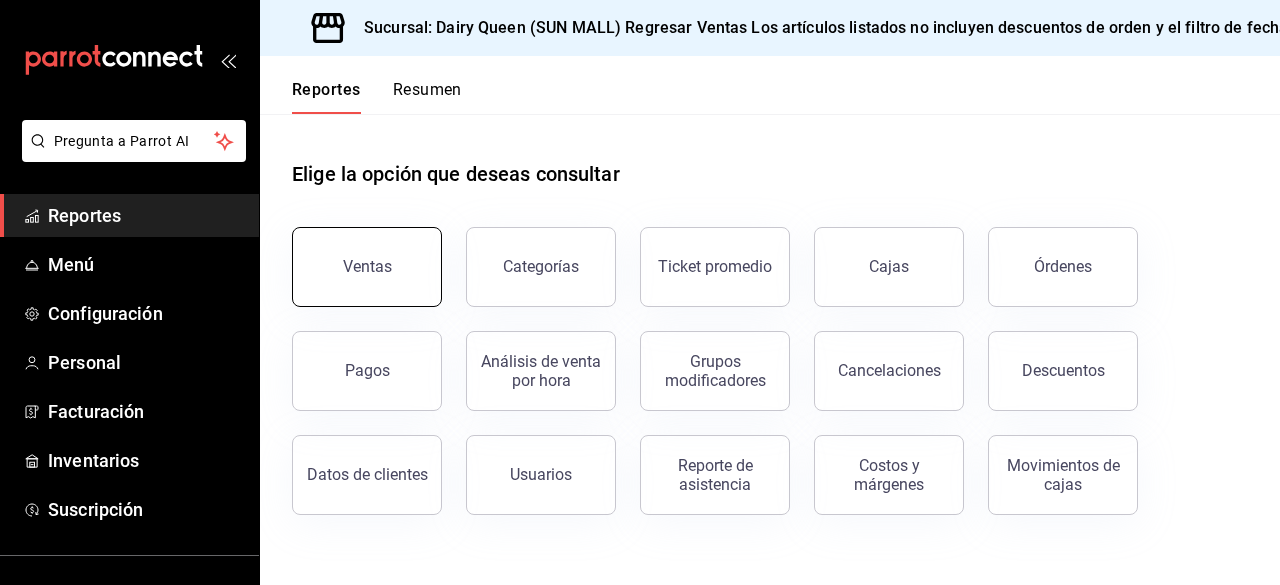 click on "Ventas" at bounding box center (367, 267) 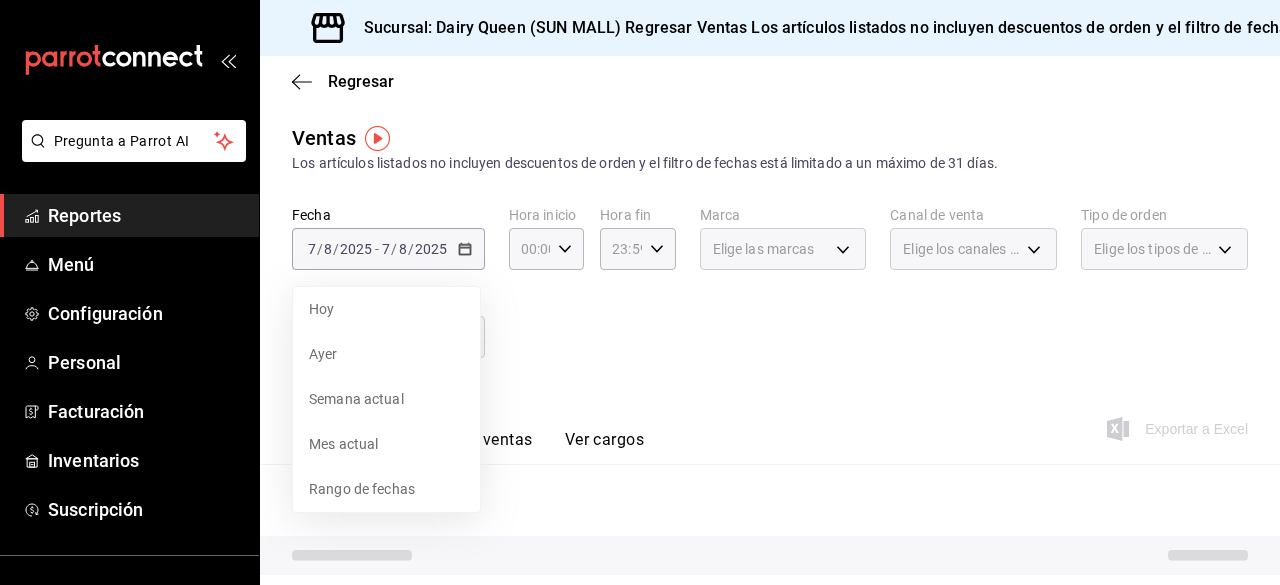 click on "Rango de fechas" at bounding box center [386, 489] 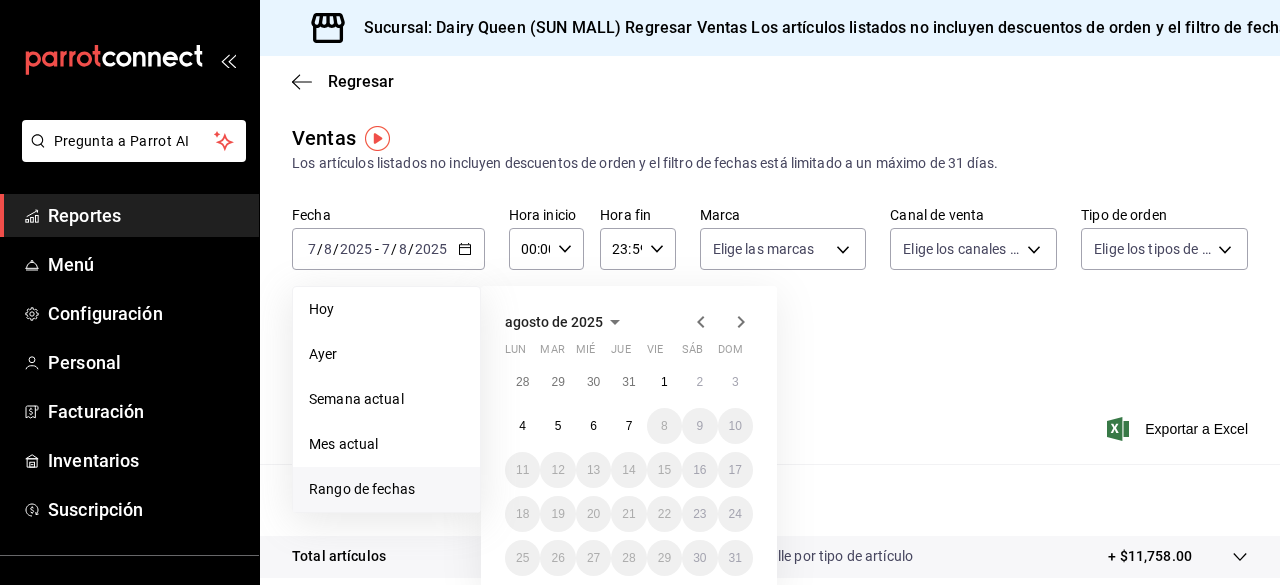 click 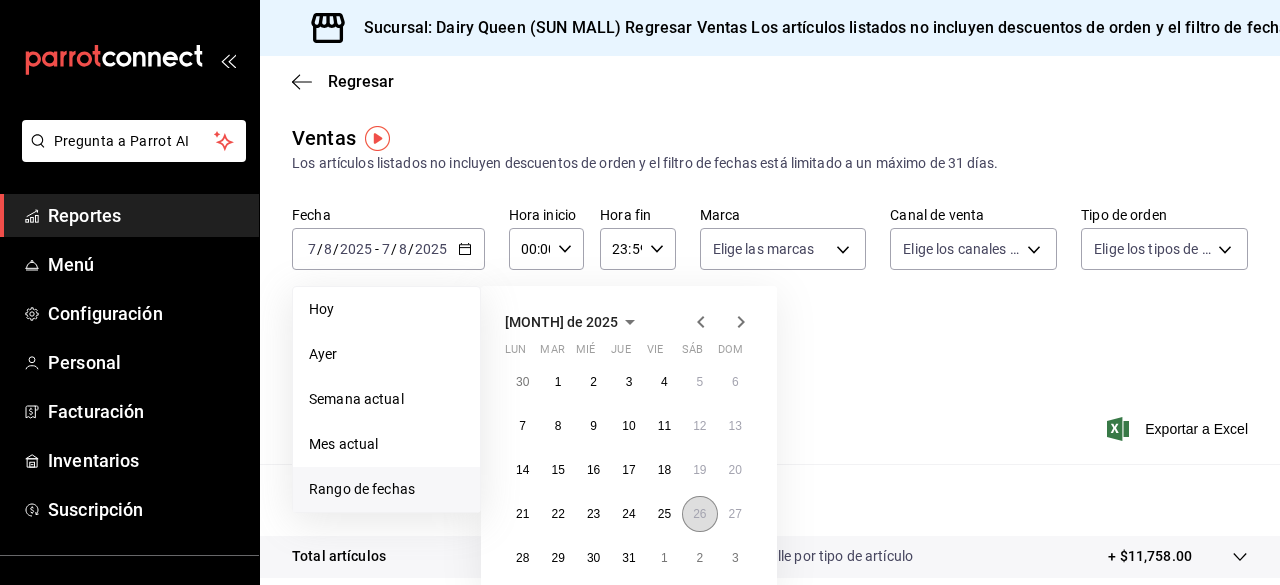 click on "26" at bounding box center (699, 514) 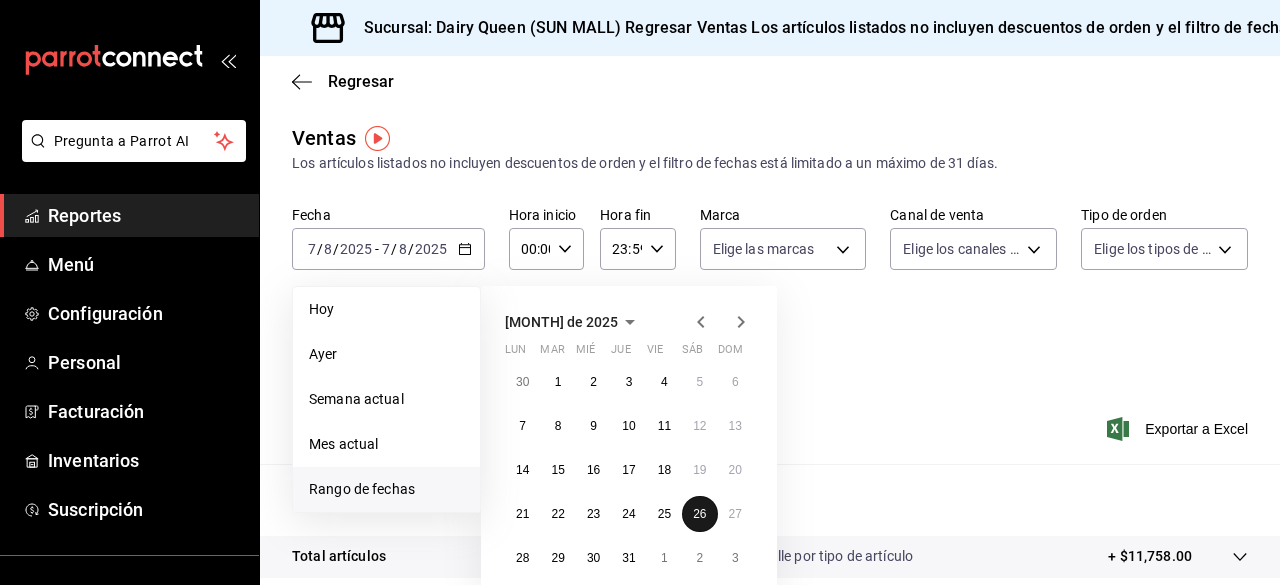 click on "26" at bounding box center [699, 514] 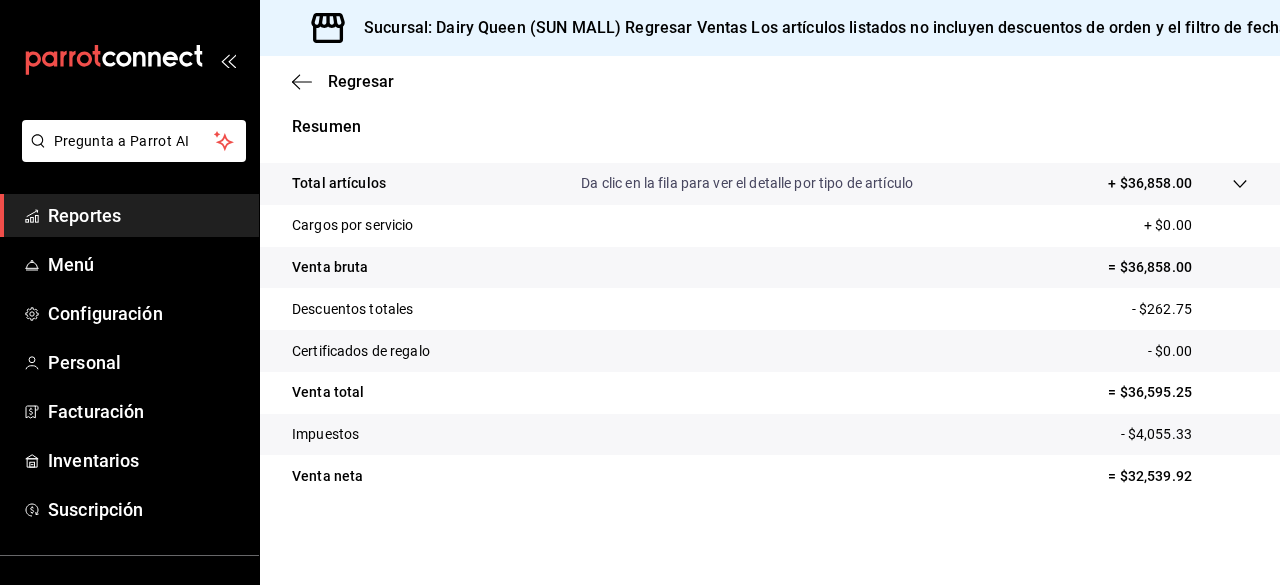 scroll, scrollTop: 373, scrollLeft: 0, axis: vertical 